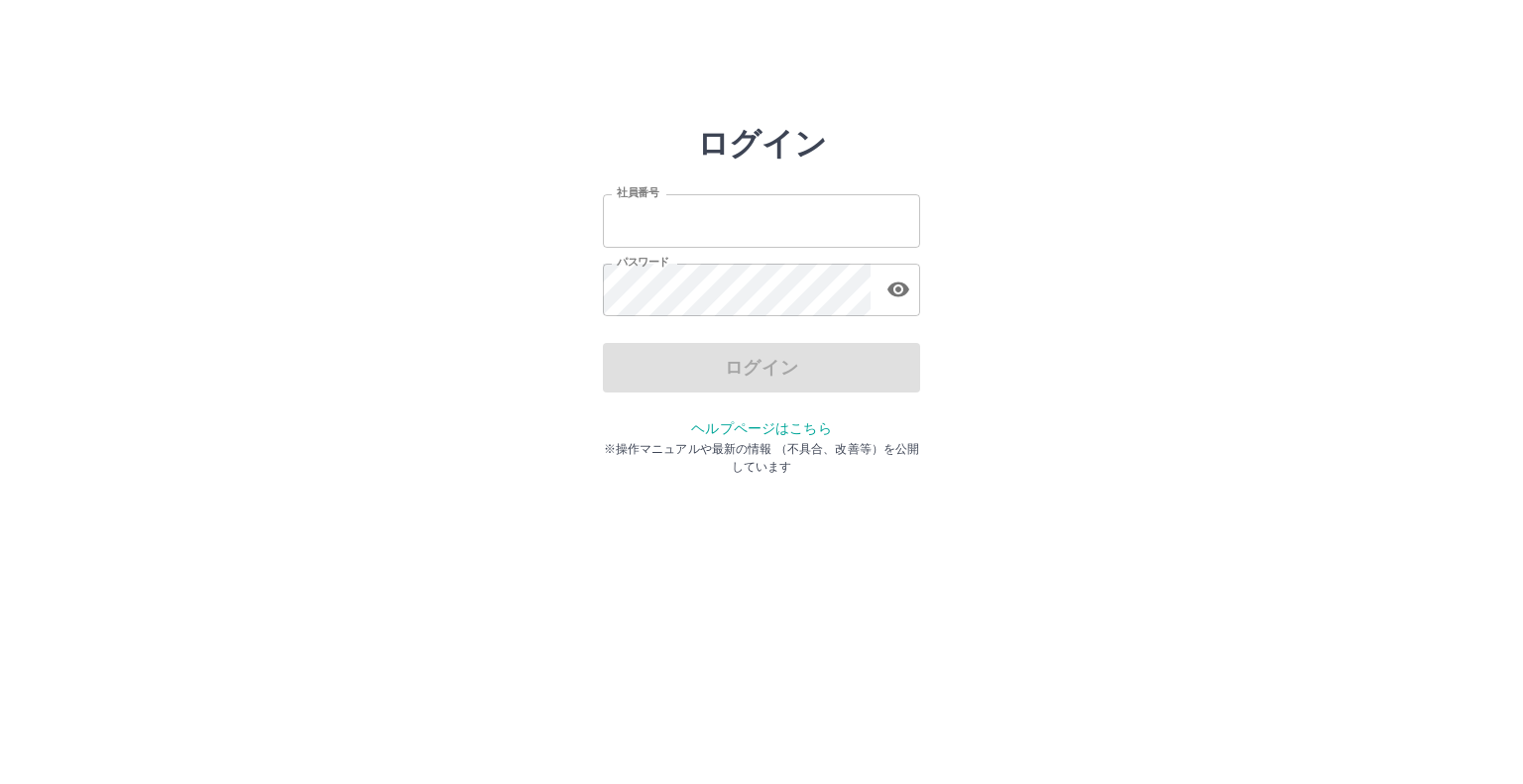 scroll, scrollTop: 0, scrollLeft: 0, axis: both 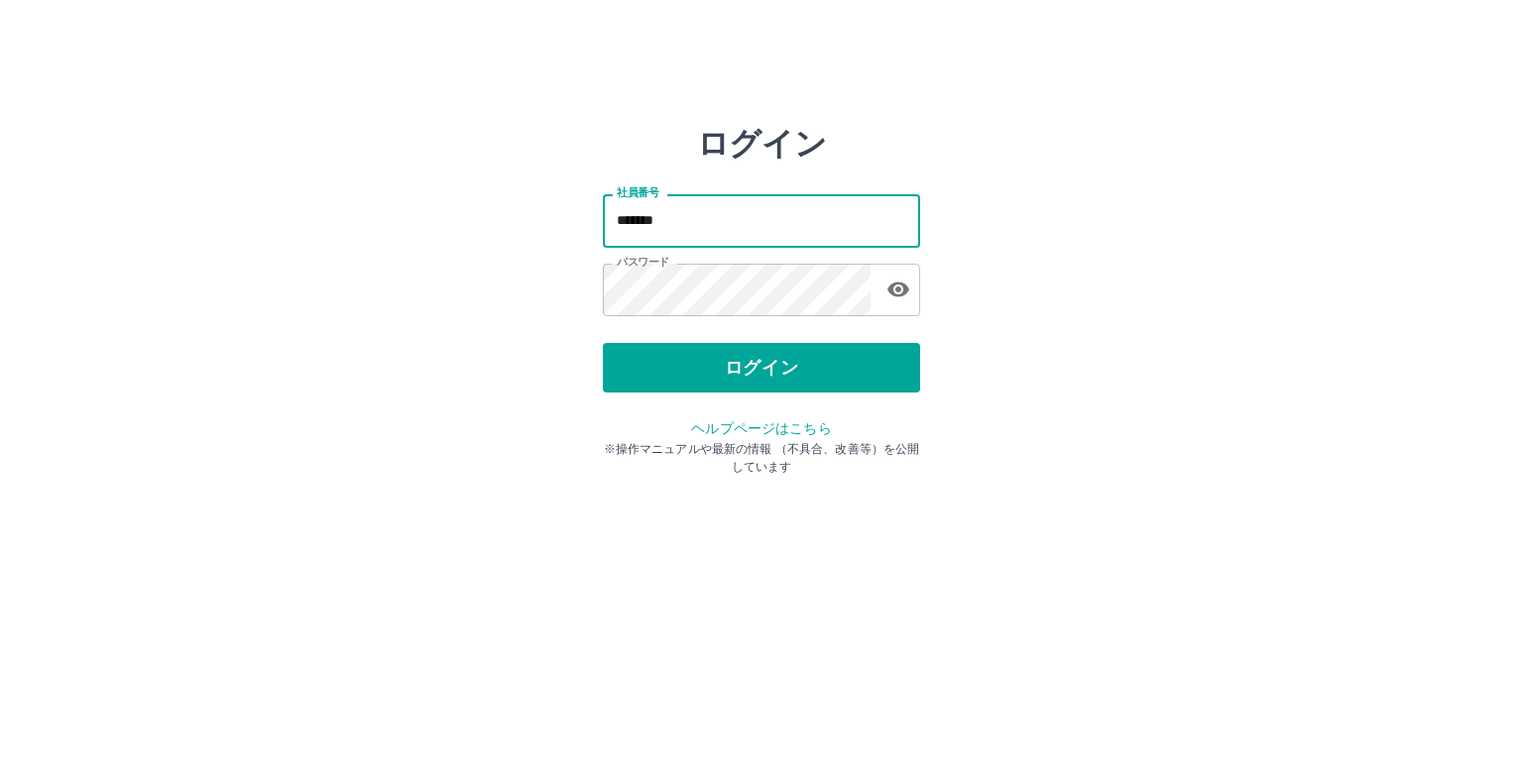 click on "*******" at bounding box center (762, 220) 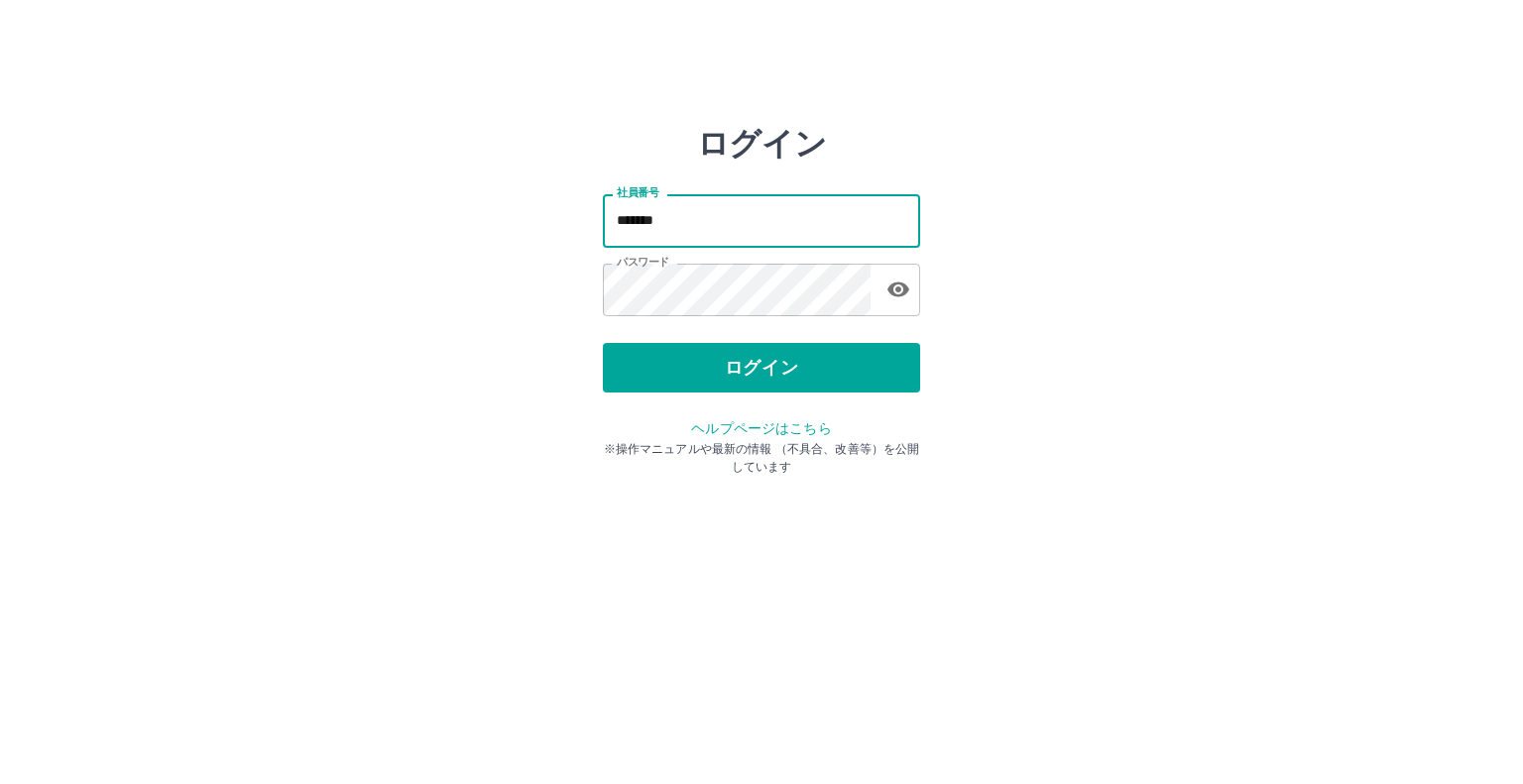 type on "*******" 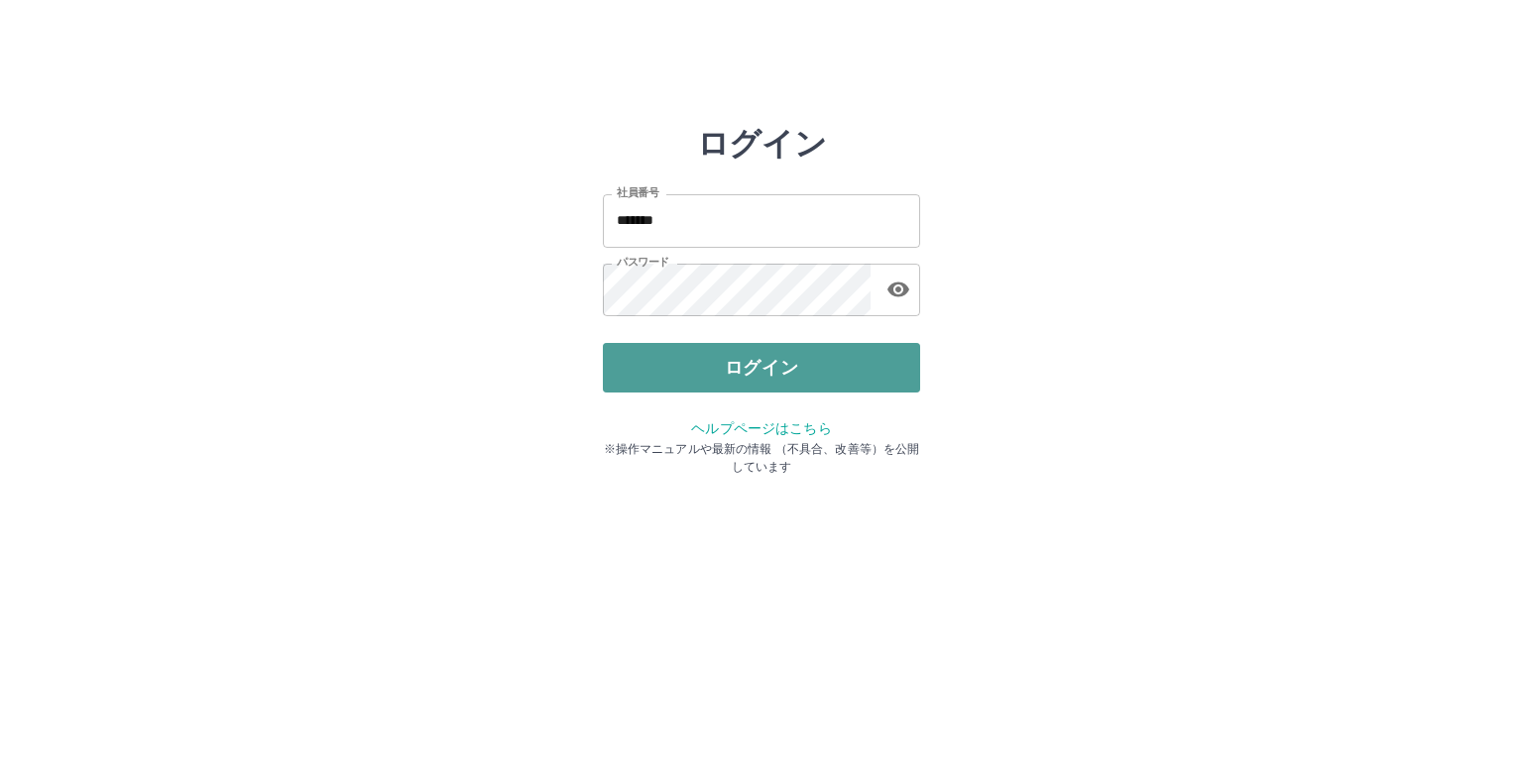 click on "ログイン" at bounding box center [762, 368] 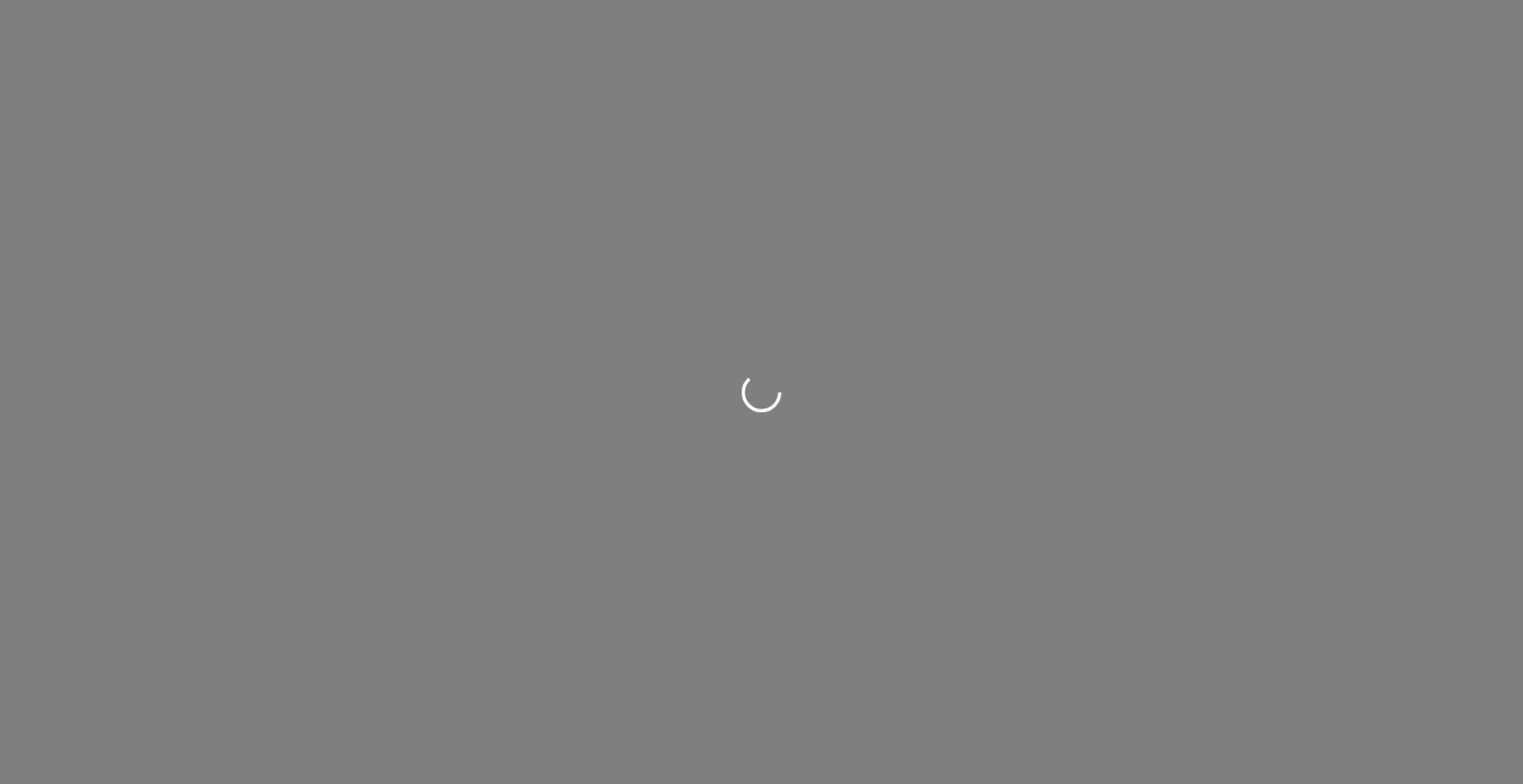 scroll, scrollTop: 0, scrollLeft: 0, axis: both 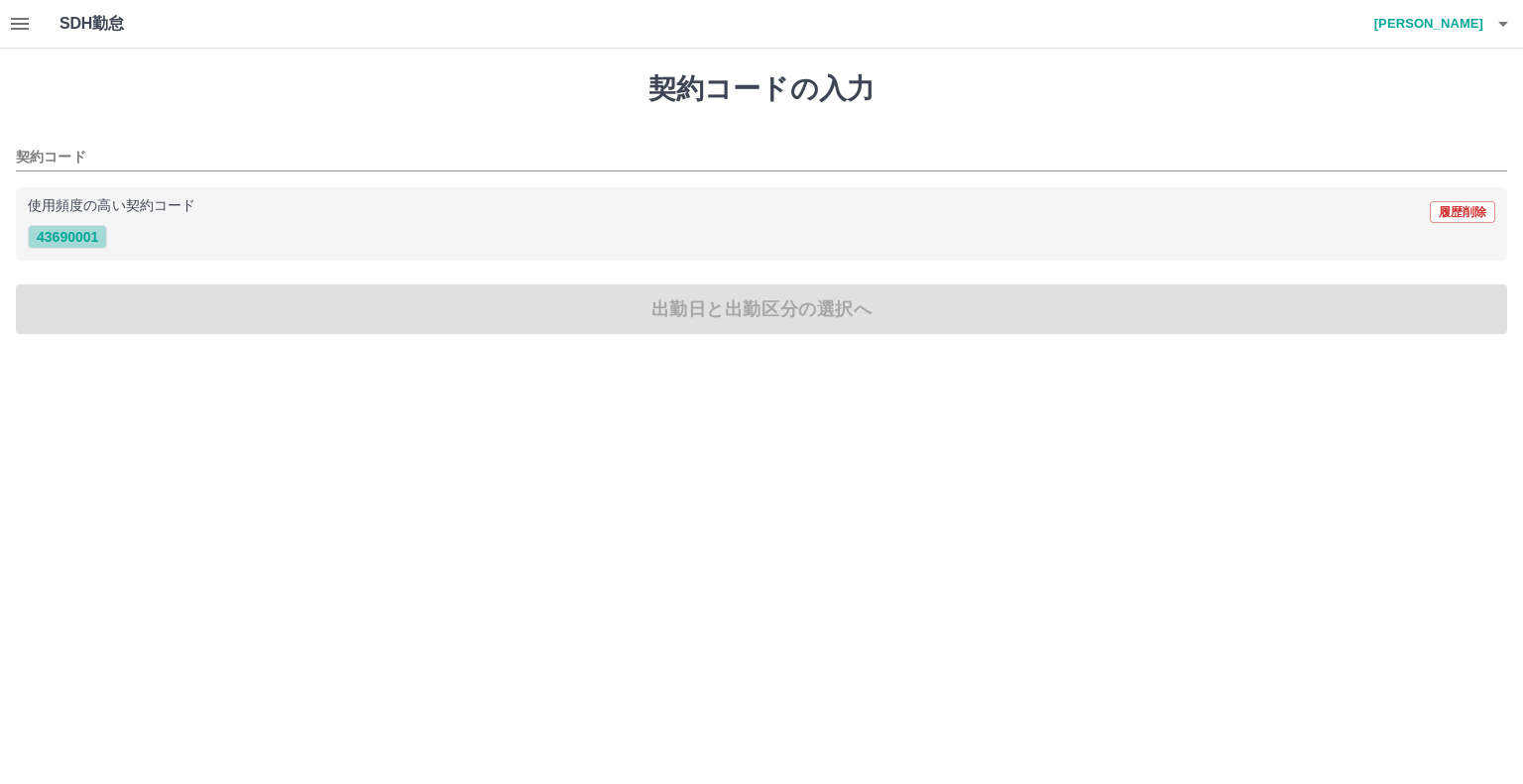 click on "43690001" at bounding box center (67, 237) 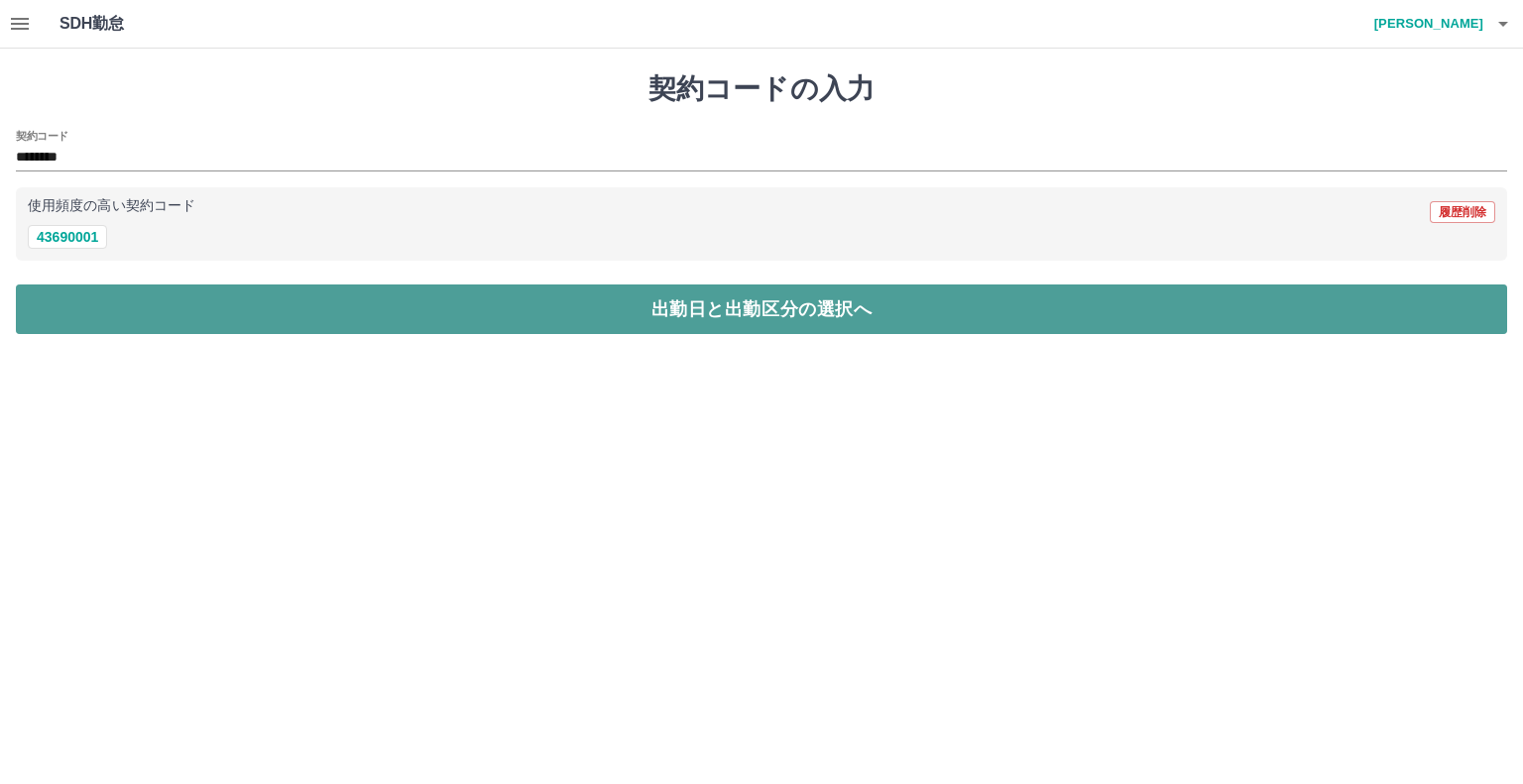 click on "出勤日と出勤区分の選択へ" at bounding box center (762, 309) 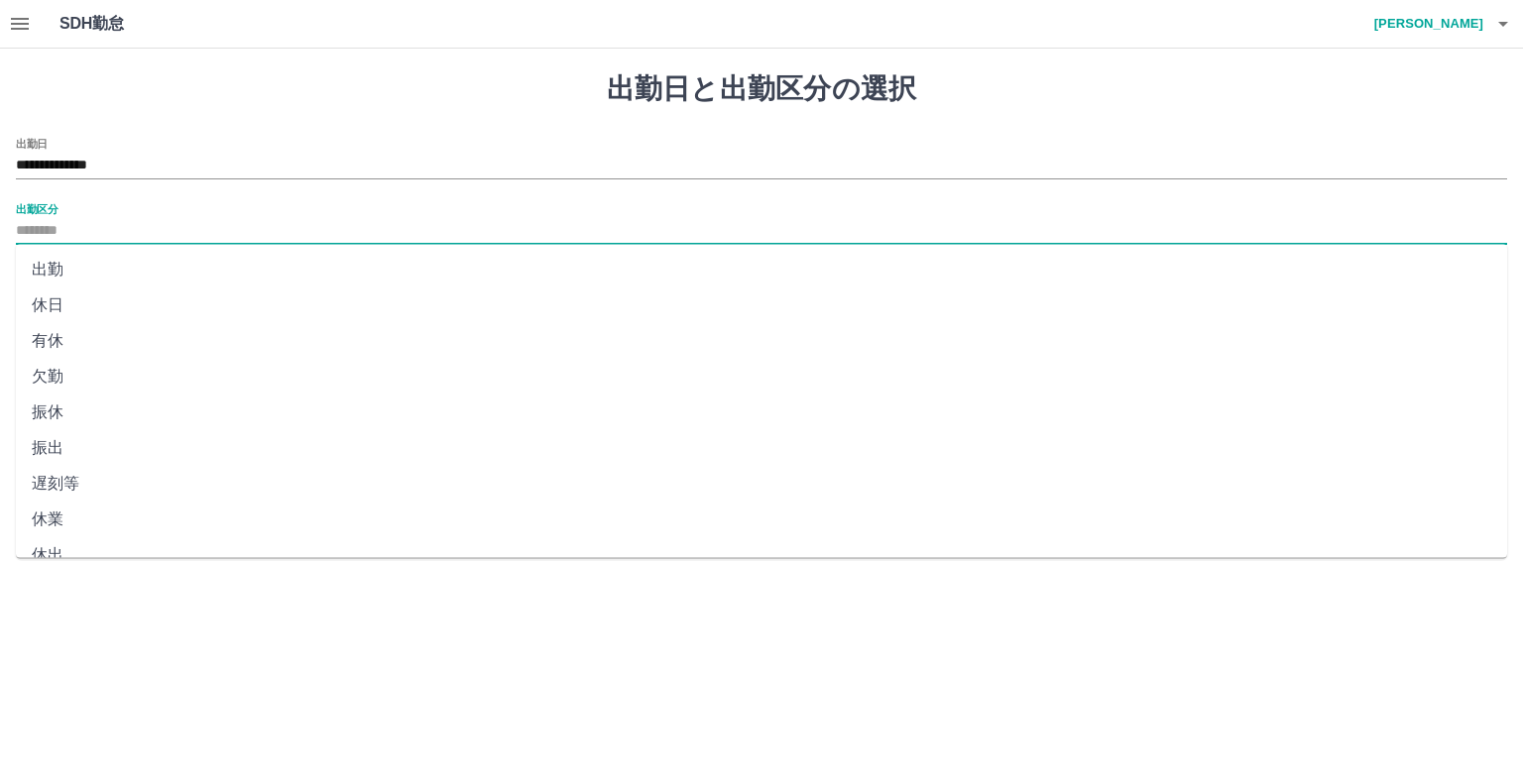 click on "出勤区分" at bounding box center [762, 231] 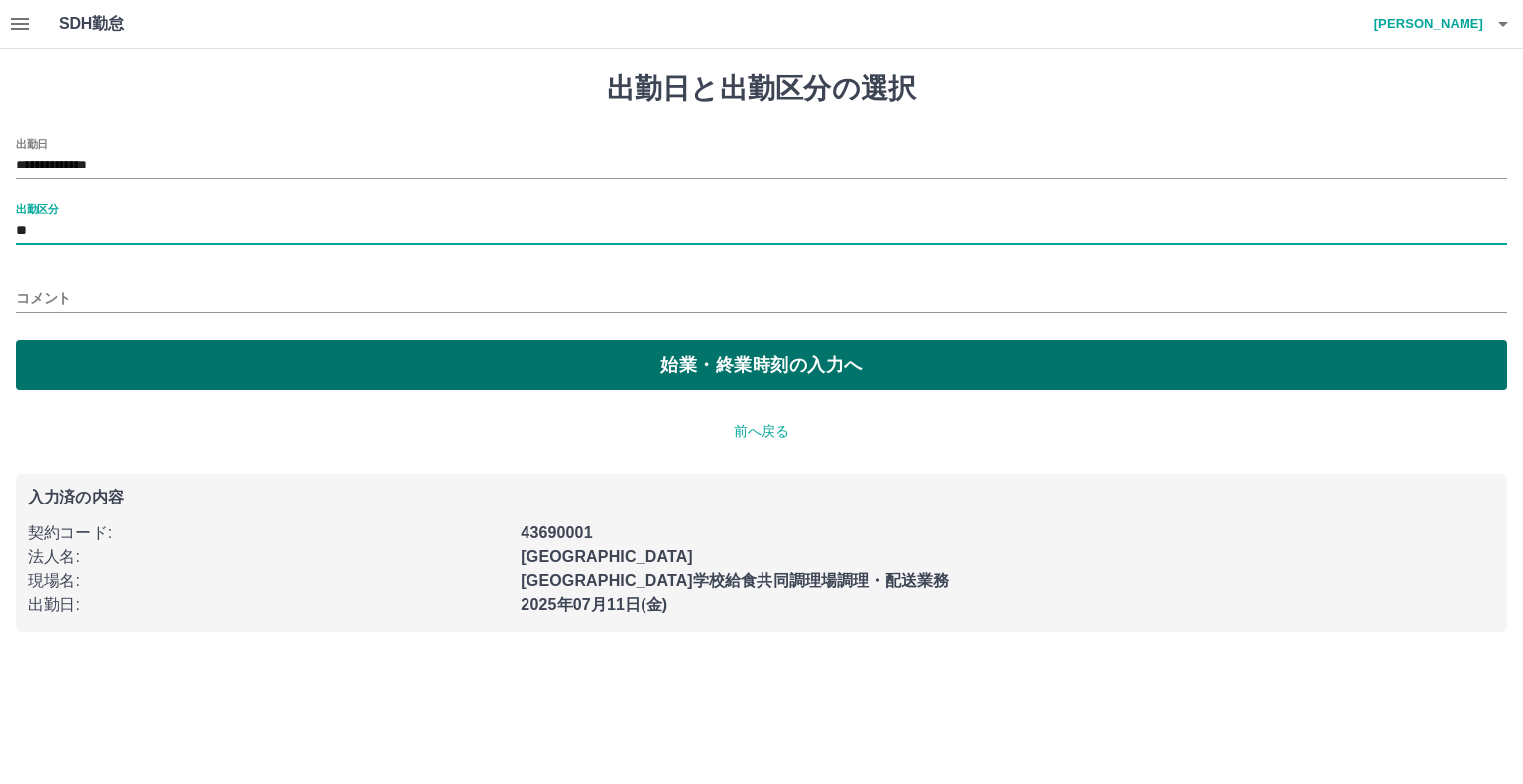 click on "始業・終業時刻の入力へ" at bounding box center (762, 365) 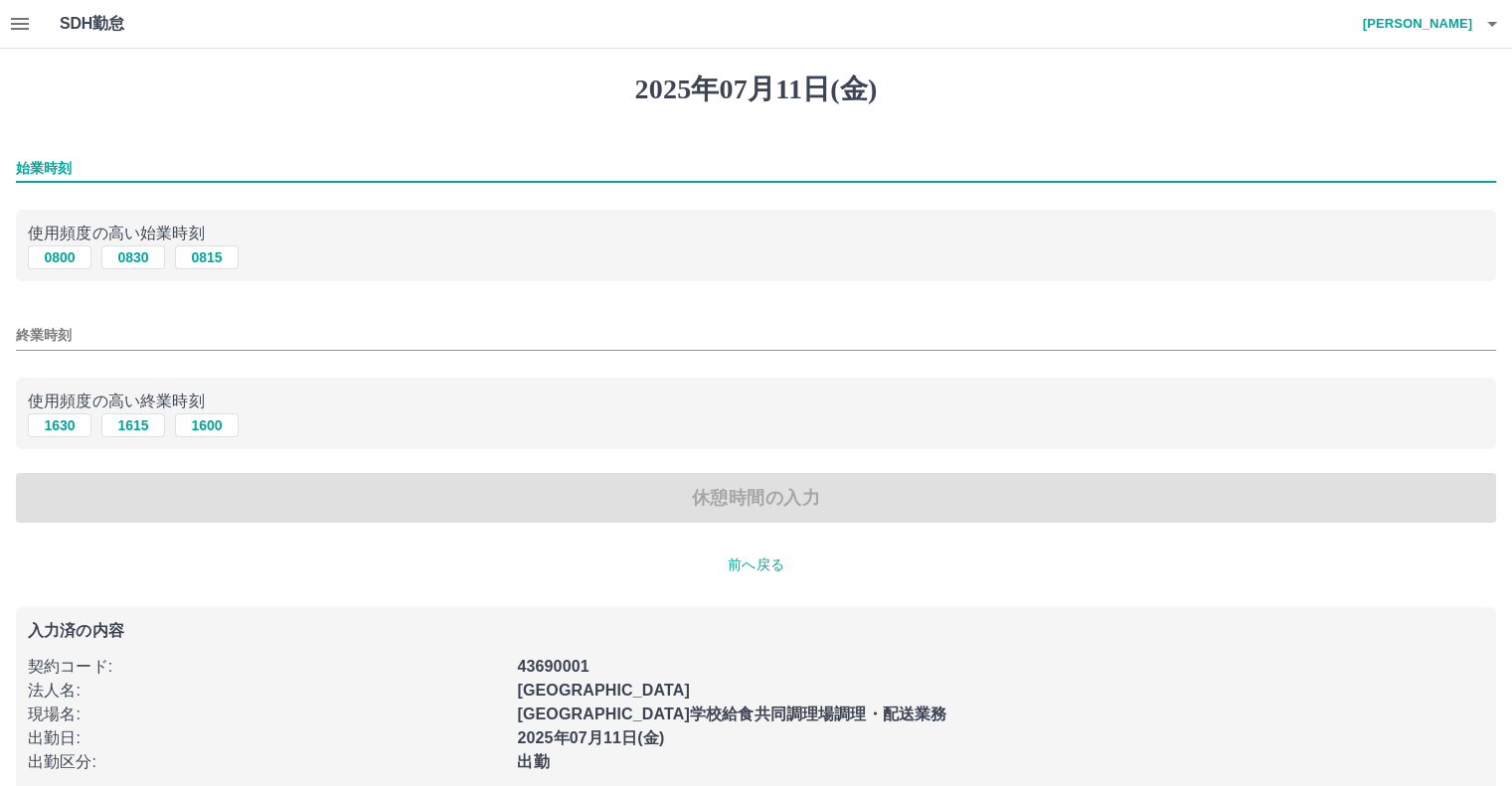 click on "始業時刻" at bounding box center [756, 168] 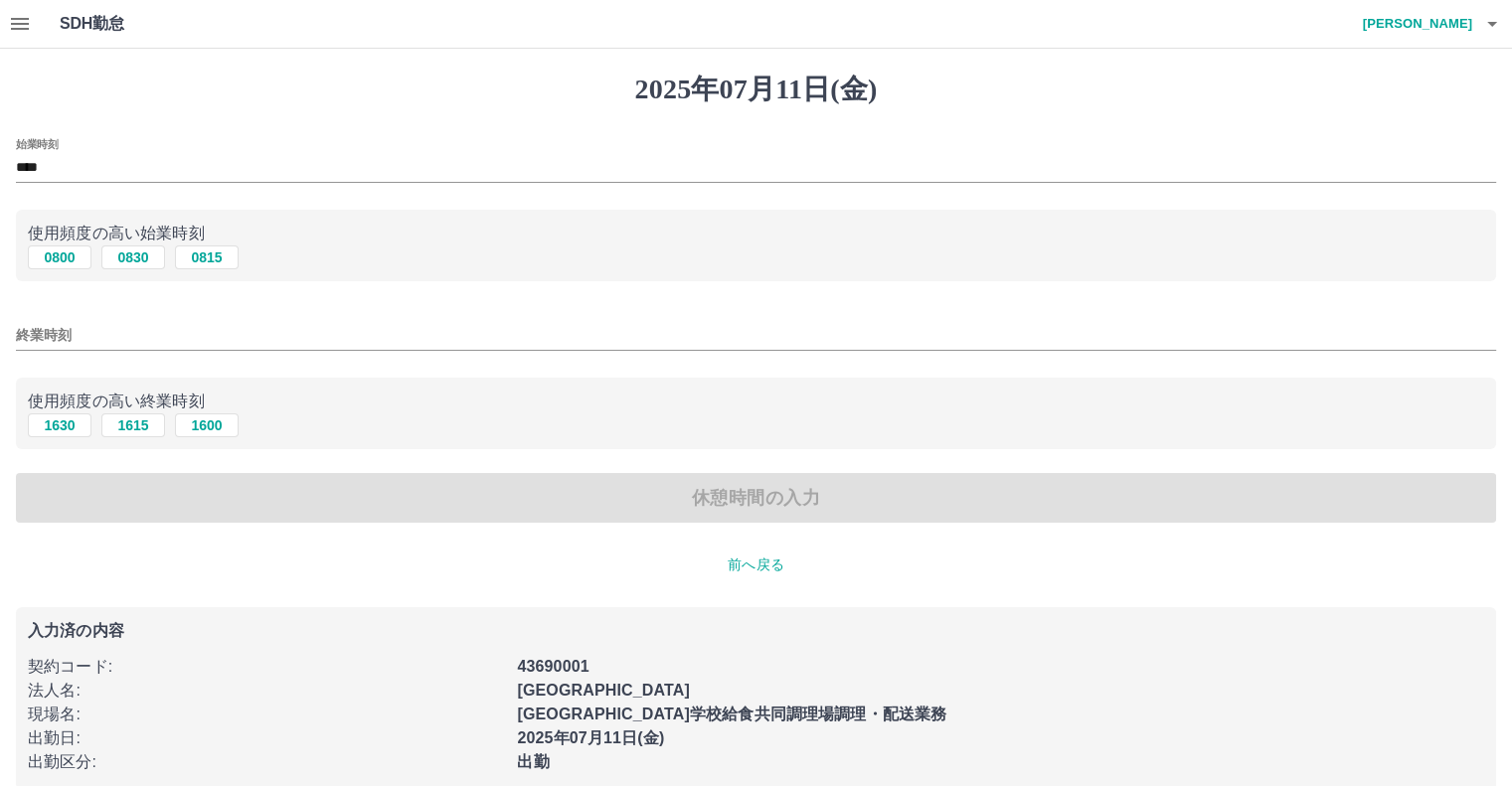 click on "始業時刻 **** 使用頻度の高い始業時刻 0800 0830 0815 終業時刻 使用頻度の高い終業時刻 1630 1615 1600 休憩時間の入力" at bounding box center (756, 331) 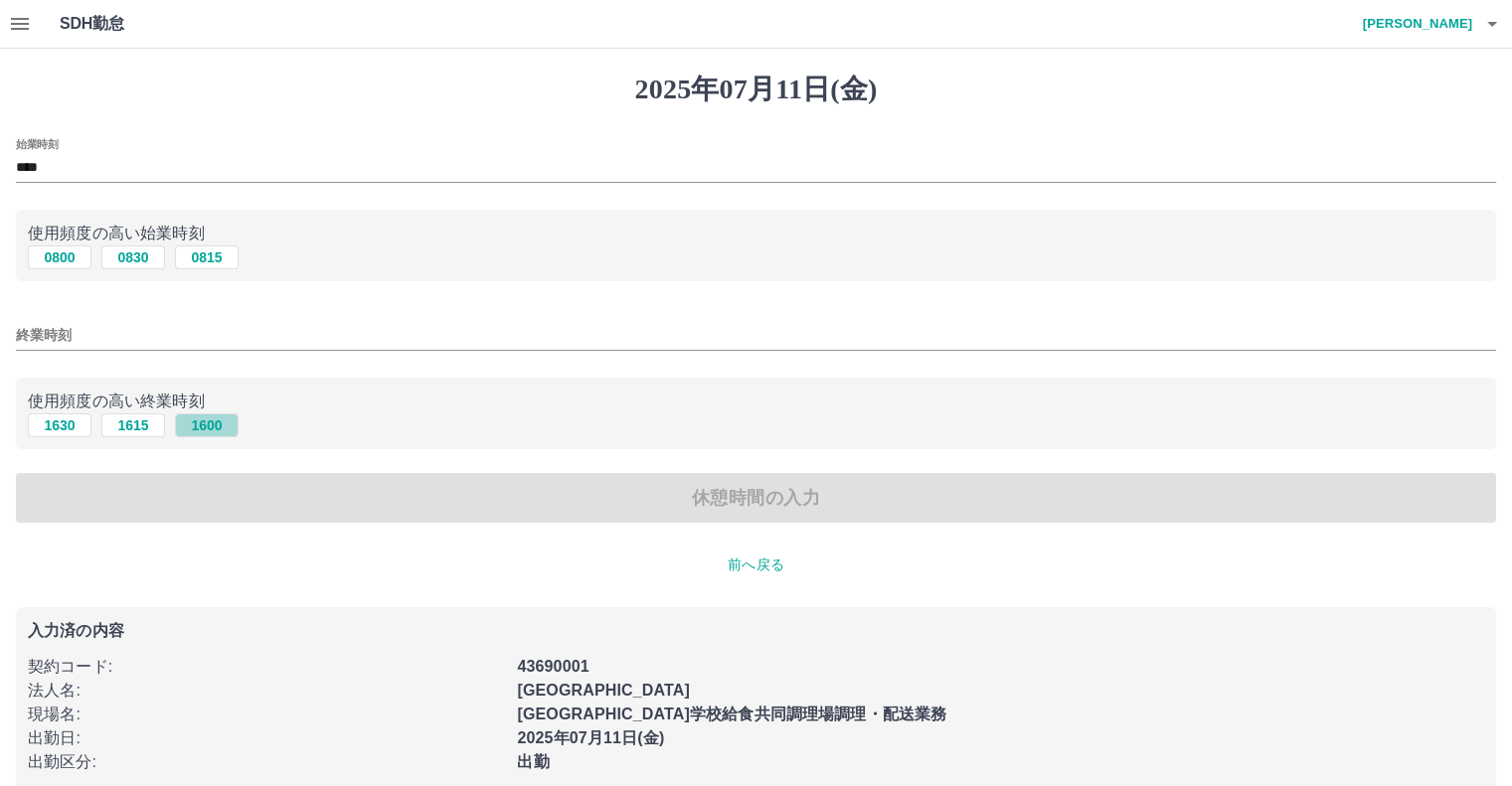 click on "1600" at bounding box center (207, 425) 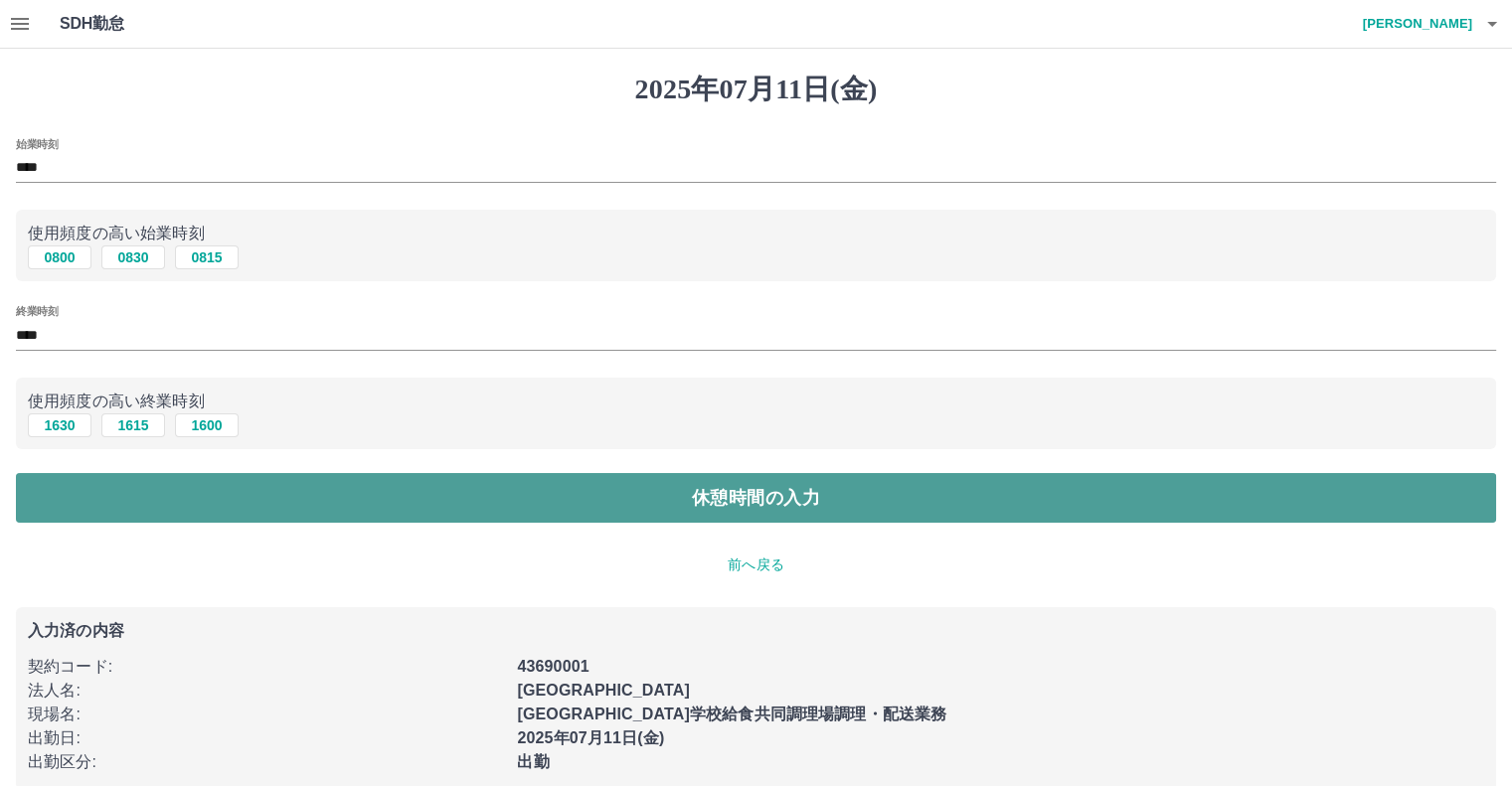click on "休憩時間の入力" at bounding box center [756, 498] 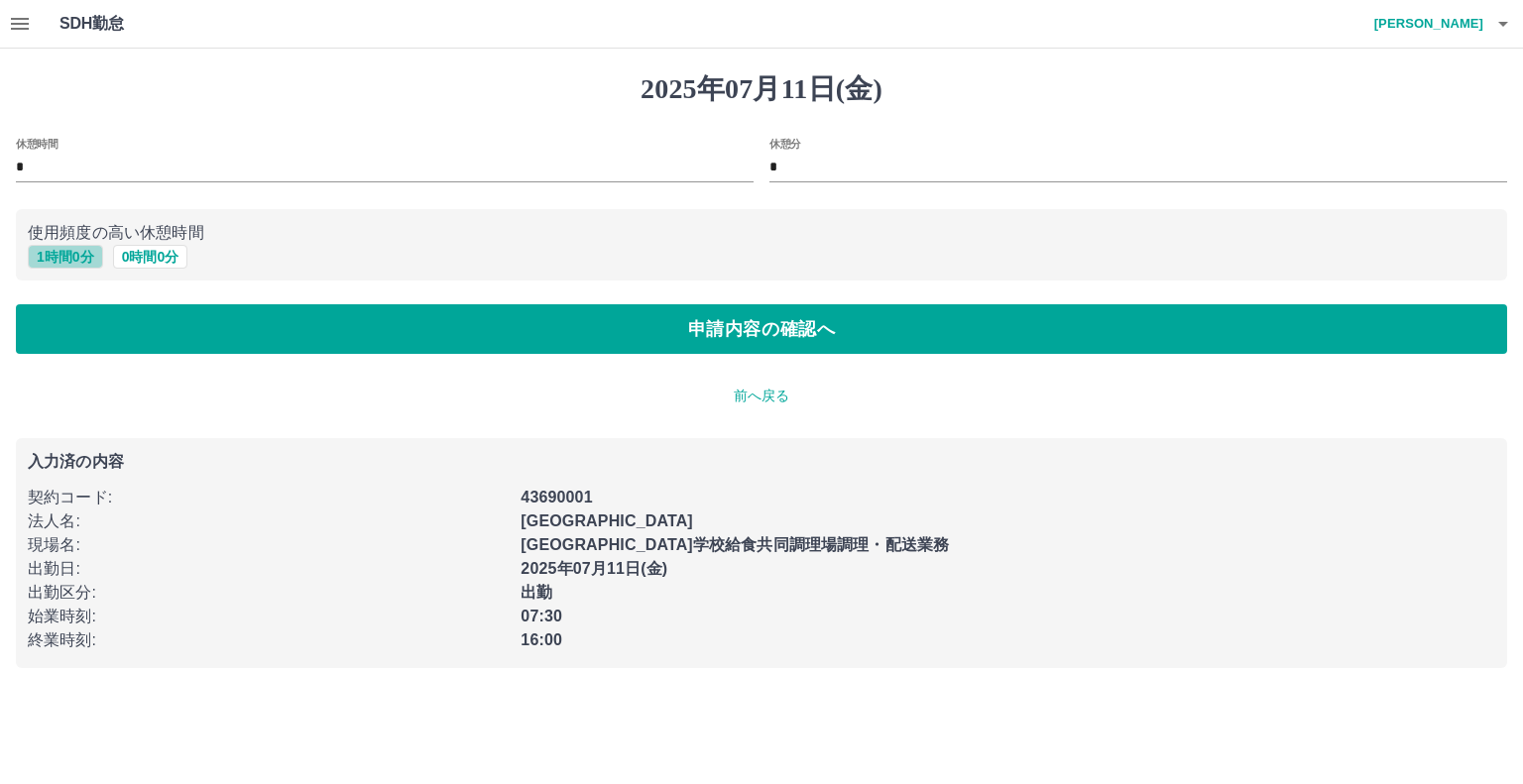 click on "1 時間 0 分" at bounding box center [65, 257] 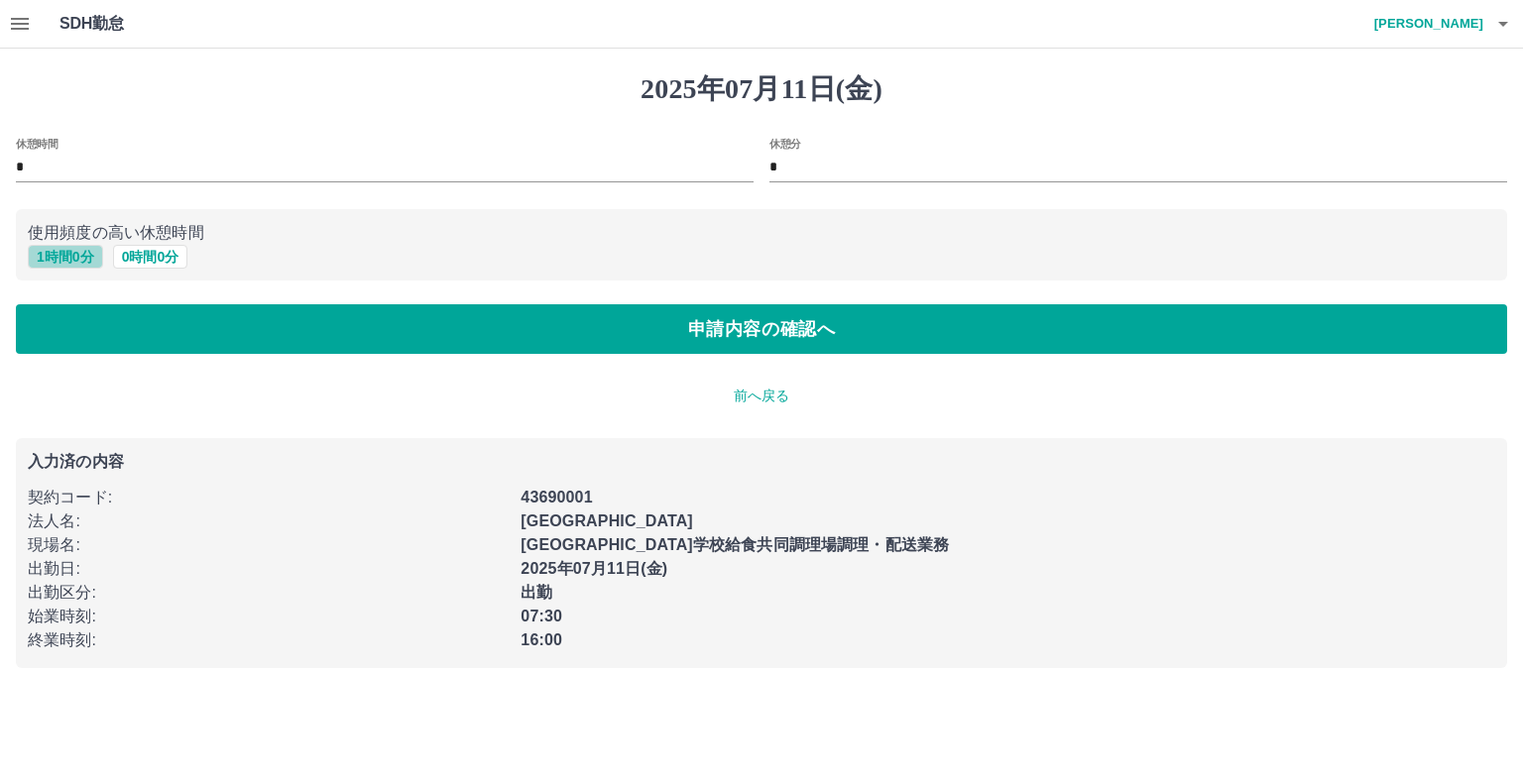 click on "1 時間 0 分" at bounding box center [65, 257] 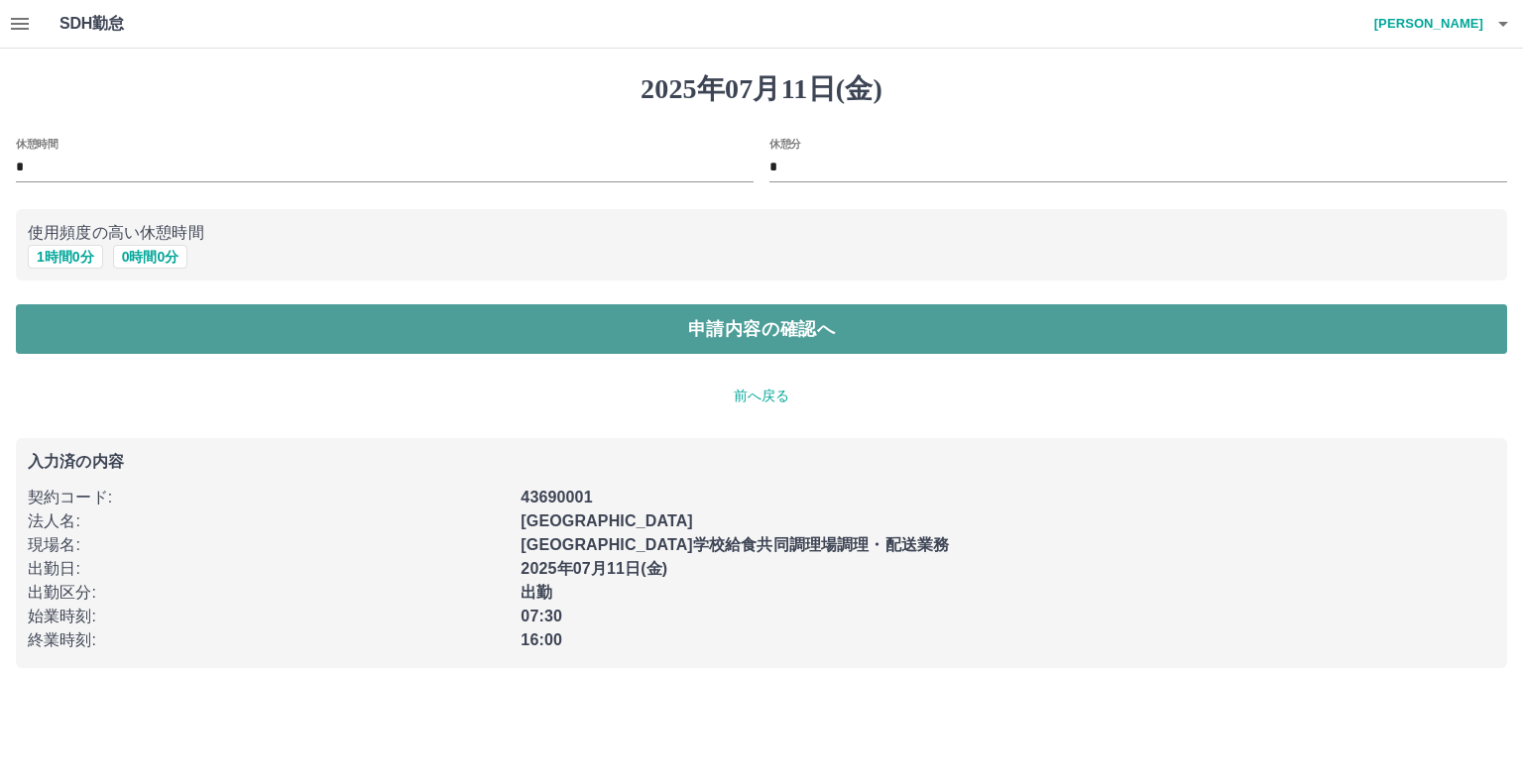 click on "申請内容の確認へ" at bounding box center [762, 329] 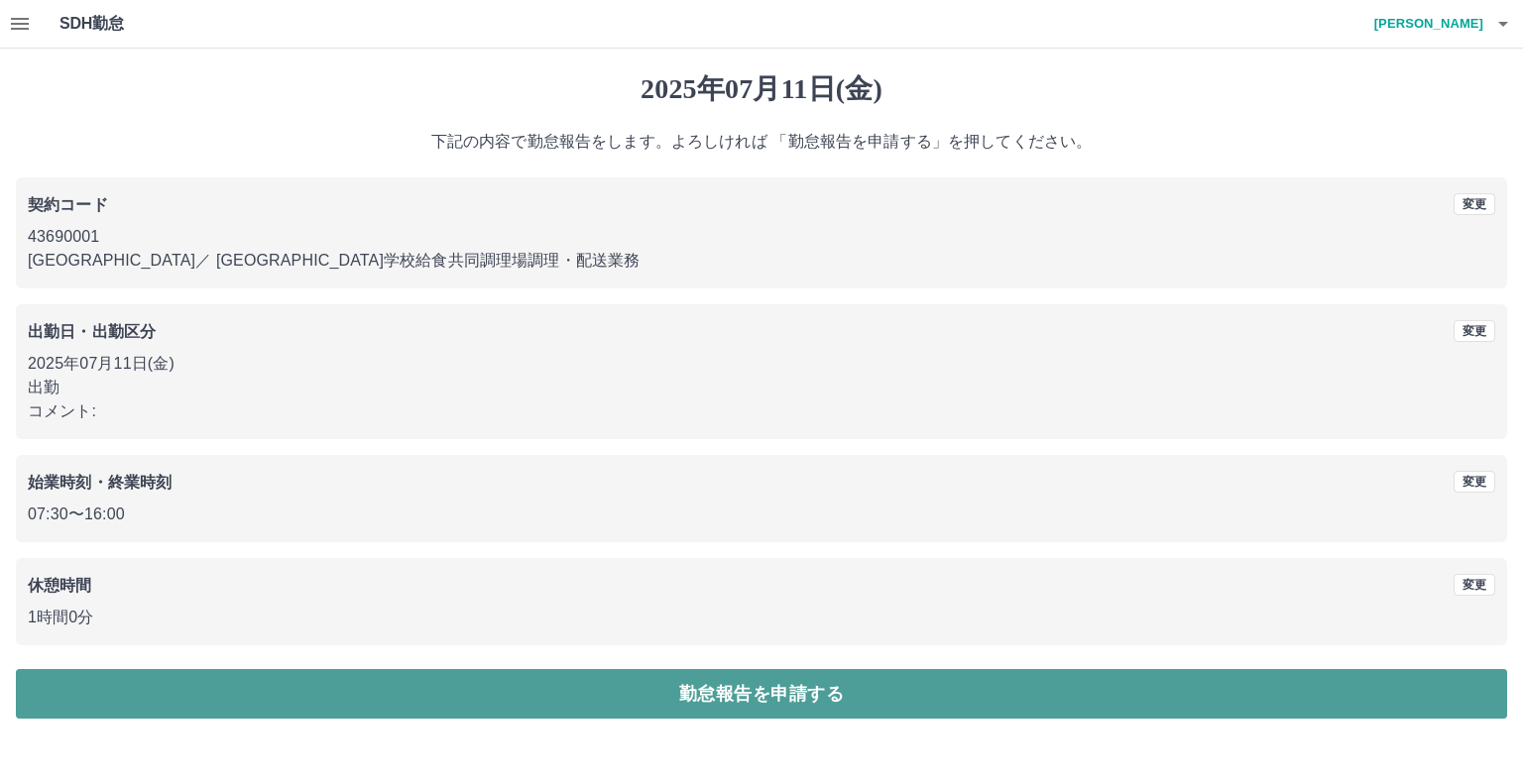 click on "勤怠報告を申請する" at bounding box center [762, 694] 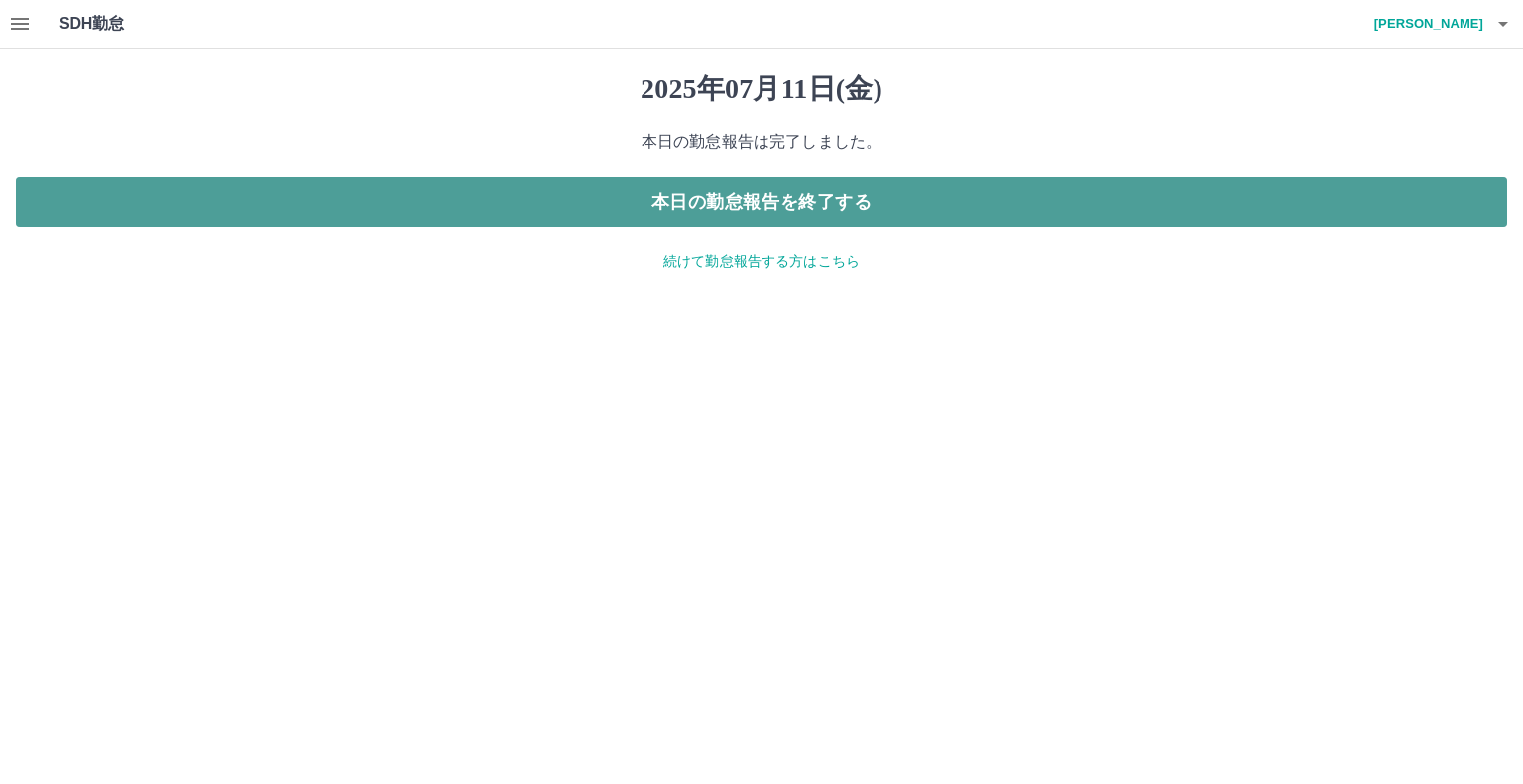 drag, startPoint x: 720, startPoint y: 218, endPoint x: 730, endPoint y: 208, distance: 14.142136 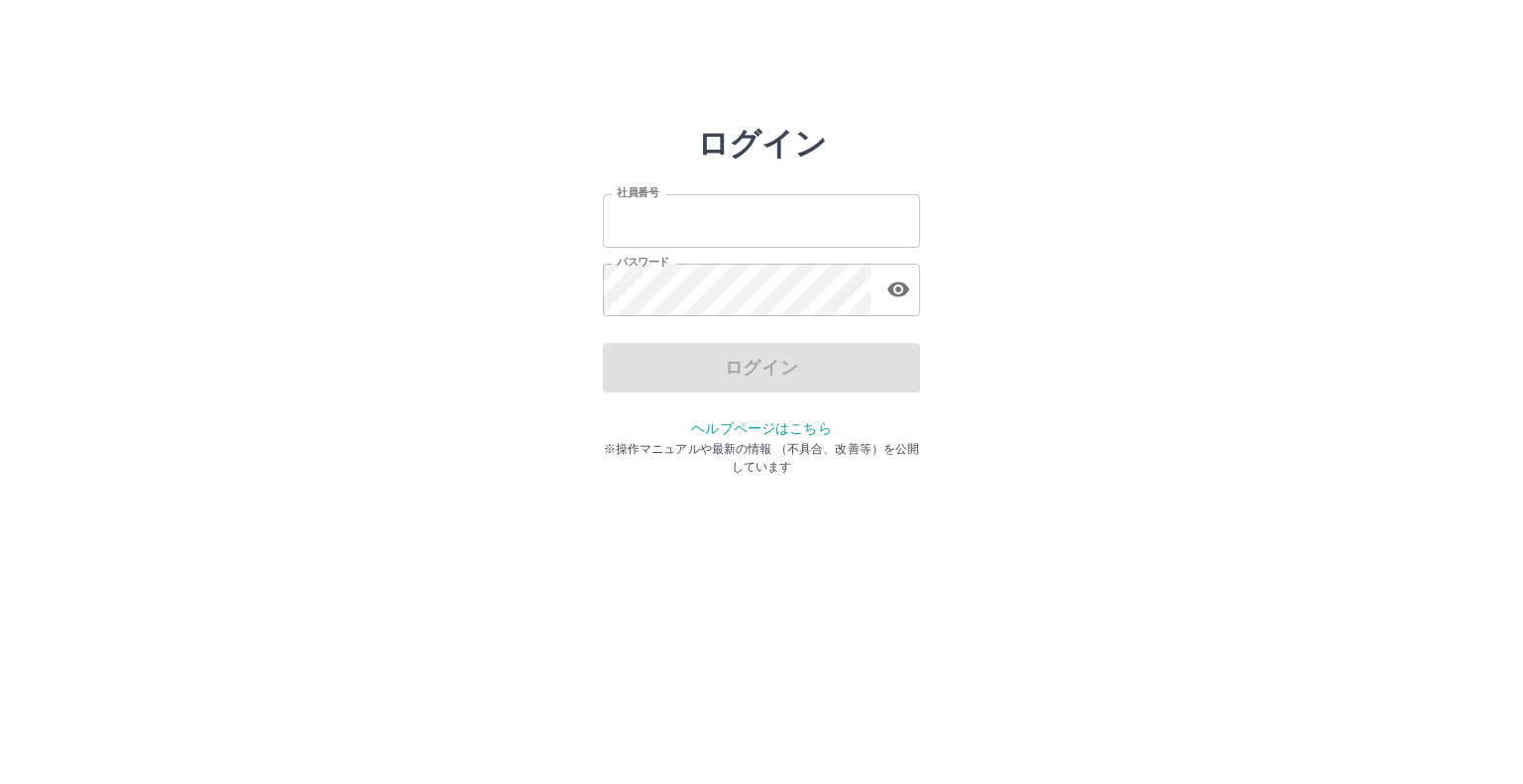 scroll, scrollTop: 0, scrollLeft: 0, axis: both 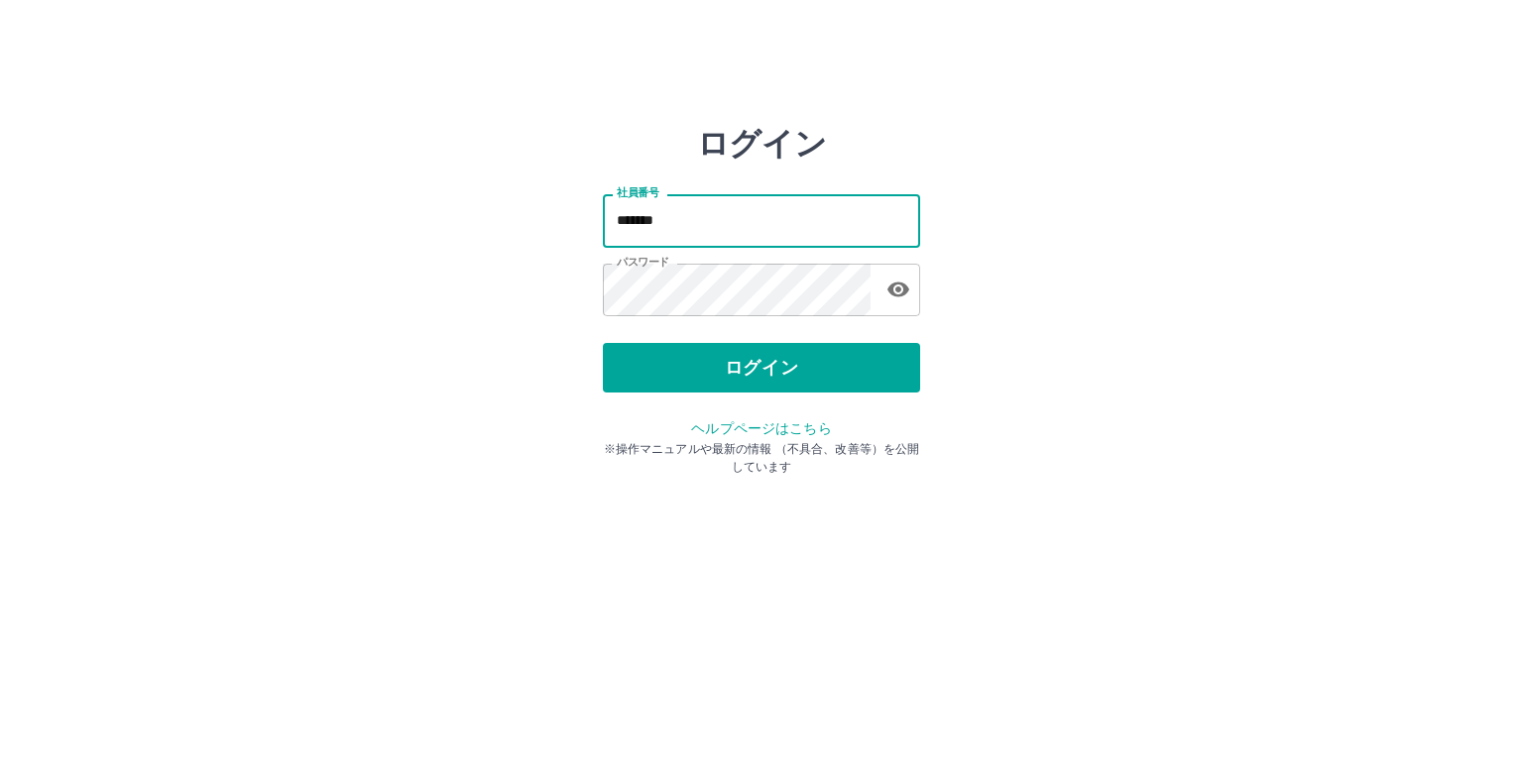 drag, startPoint x: 0, startPoint y: 0, endPoint x: 752, endPoint y: 232, distance: 786.97395 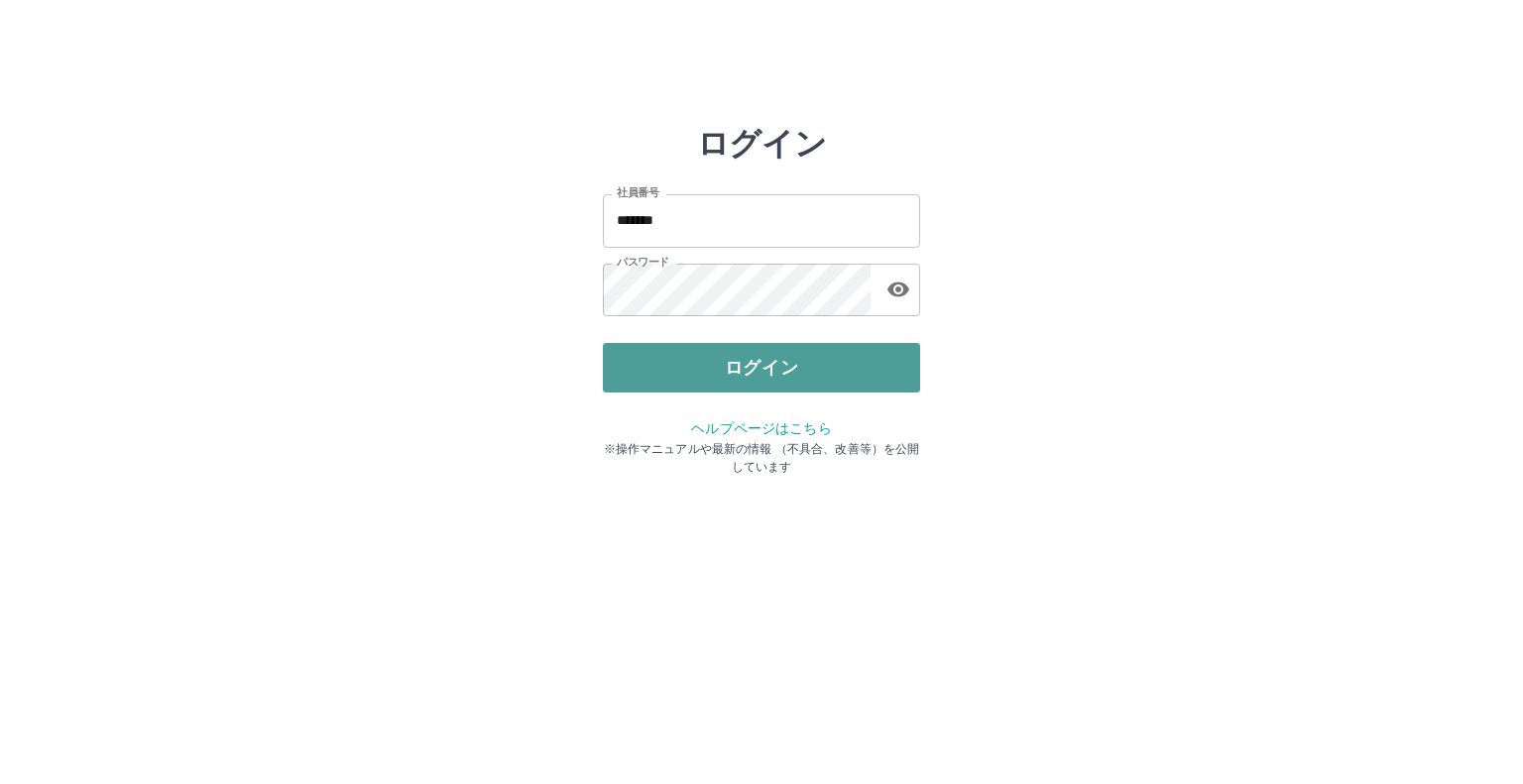 click on "ログイン" at bounding box center [762, 368] 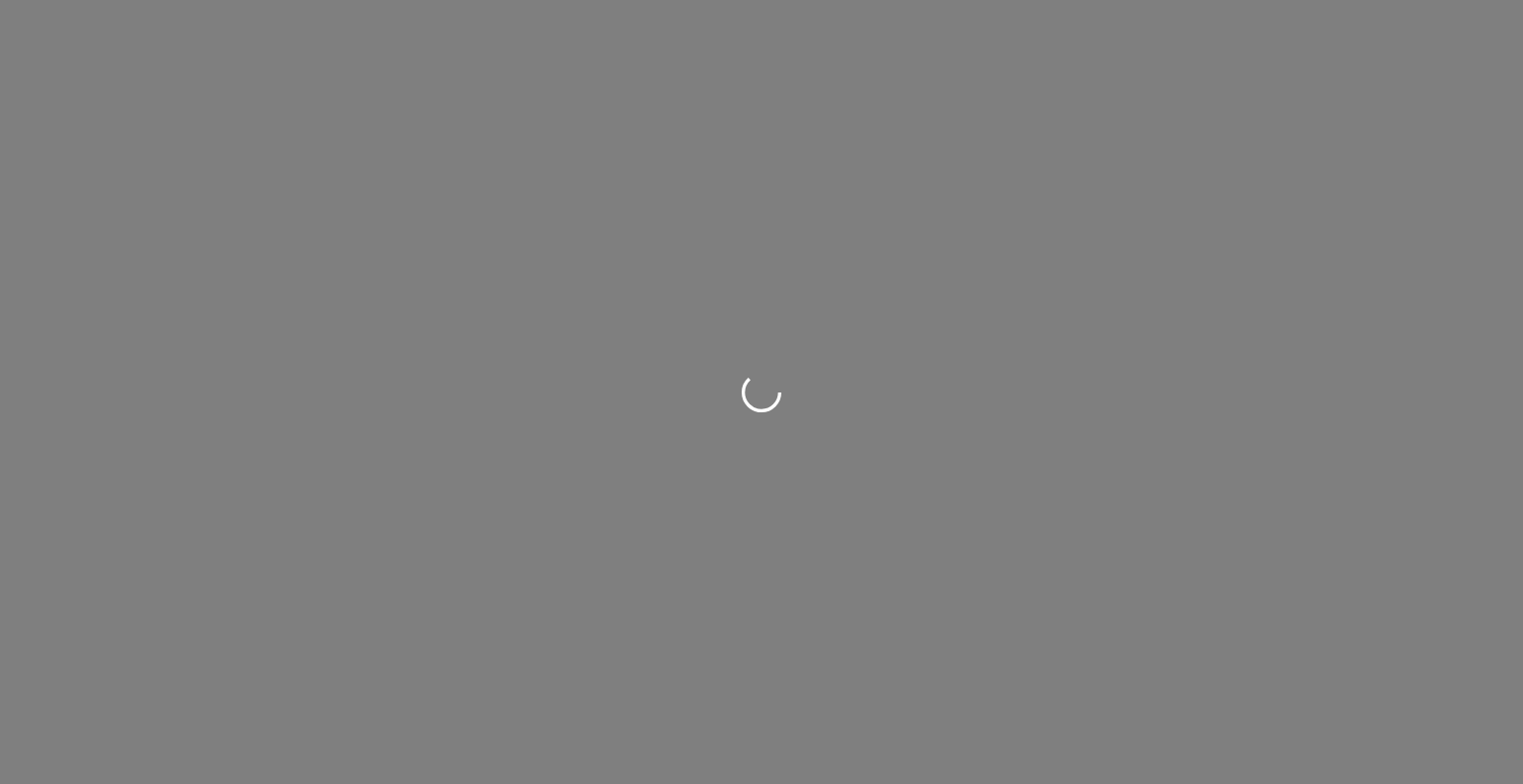 scroll, scrollTop: 0, scrollLeft: 0, axis: both 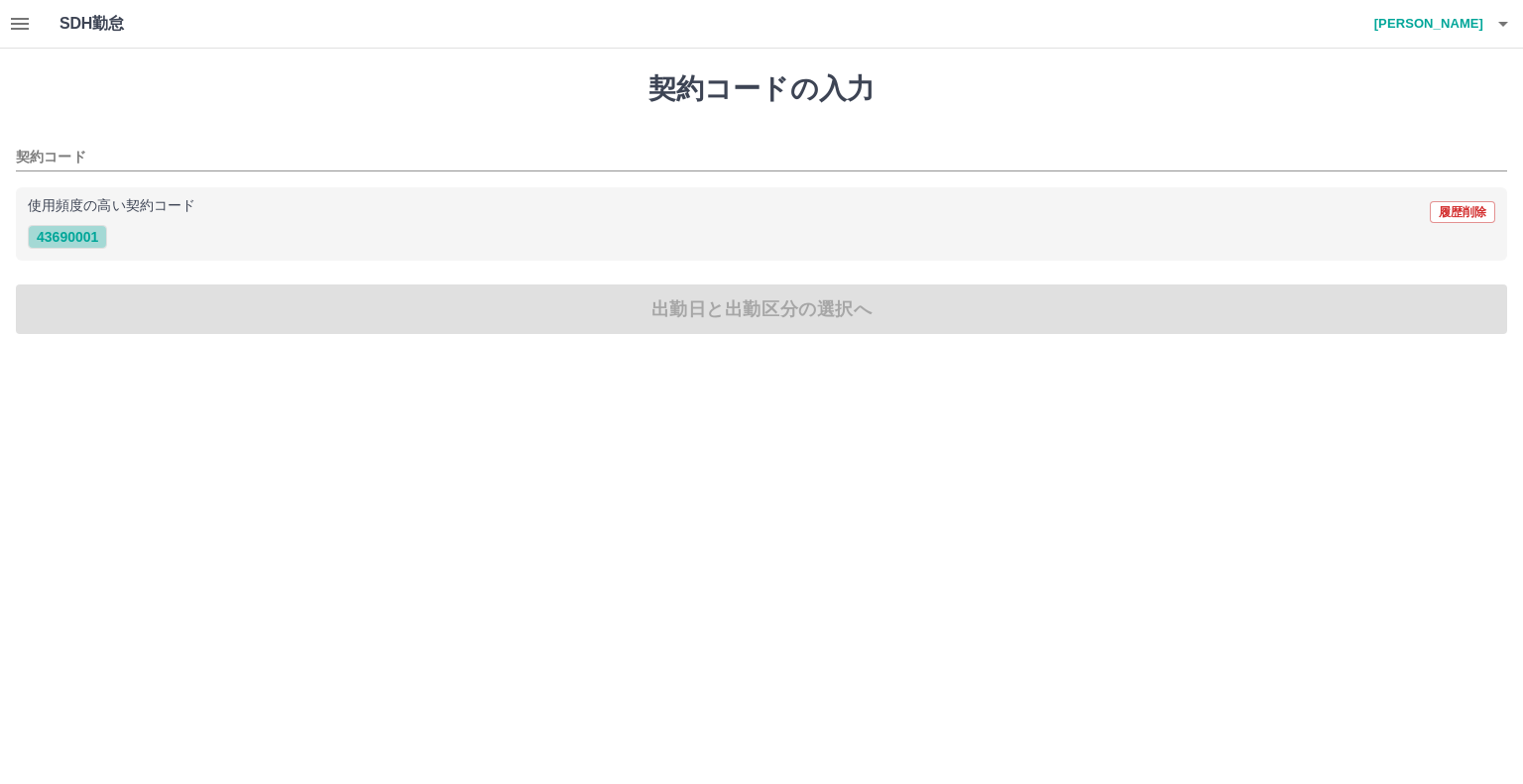 click on "43690001" at bounding box center (67, 237) 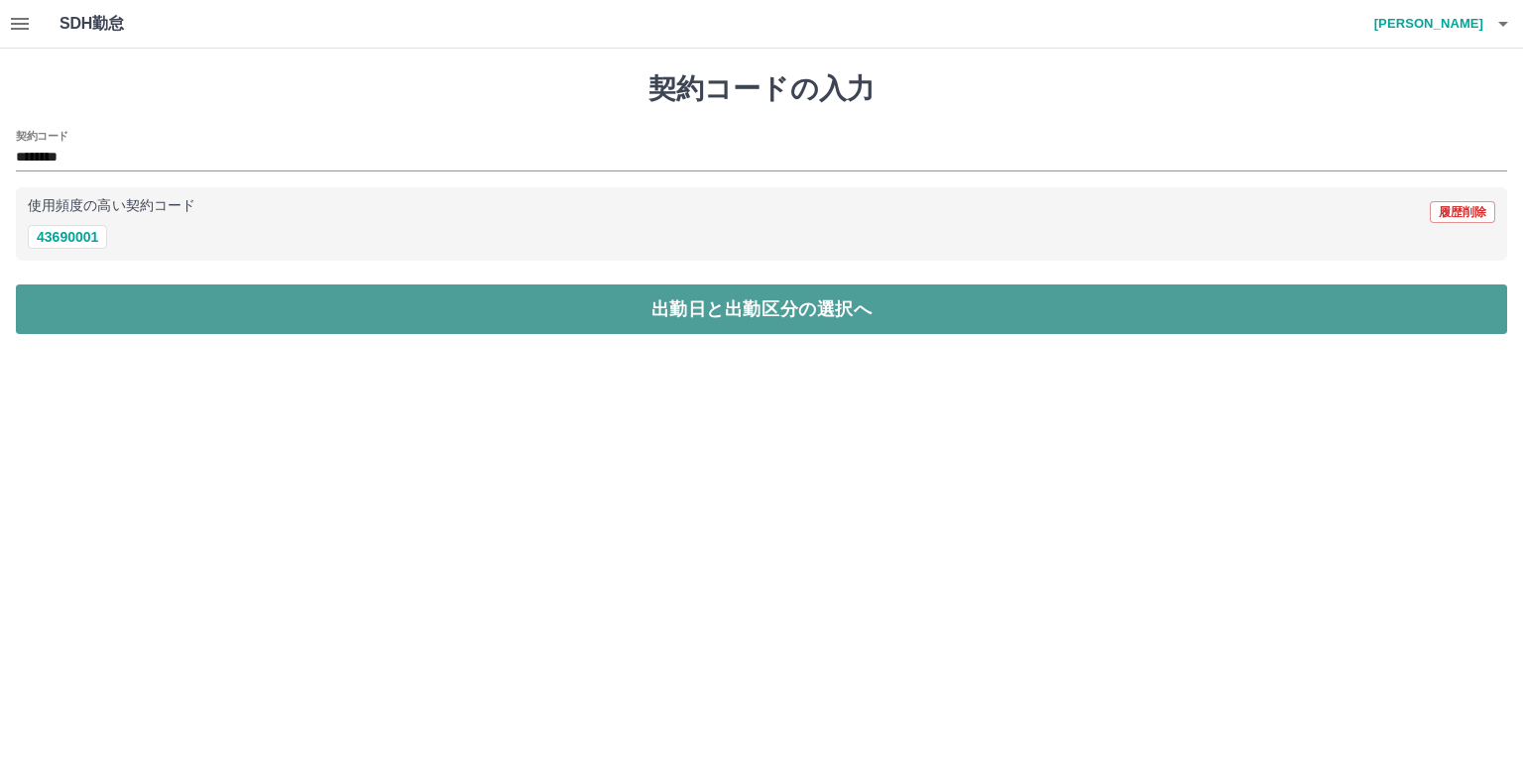 click on "出勤日と出勤区分の選択へ" at bounding box center [762, 309] 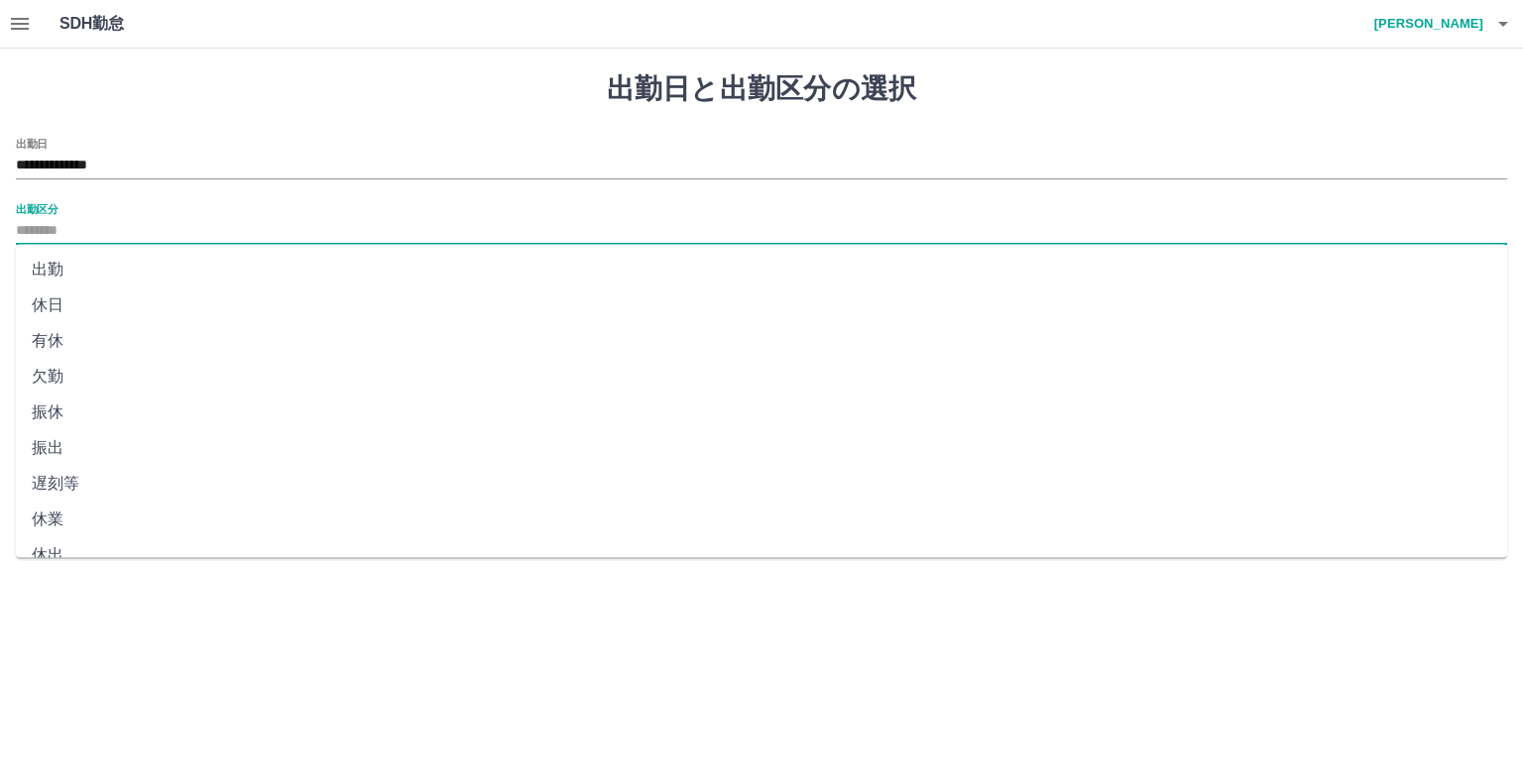 click on "出勤区分" at bounding box center [762, 231] 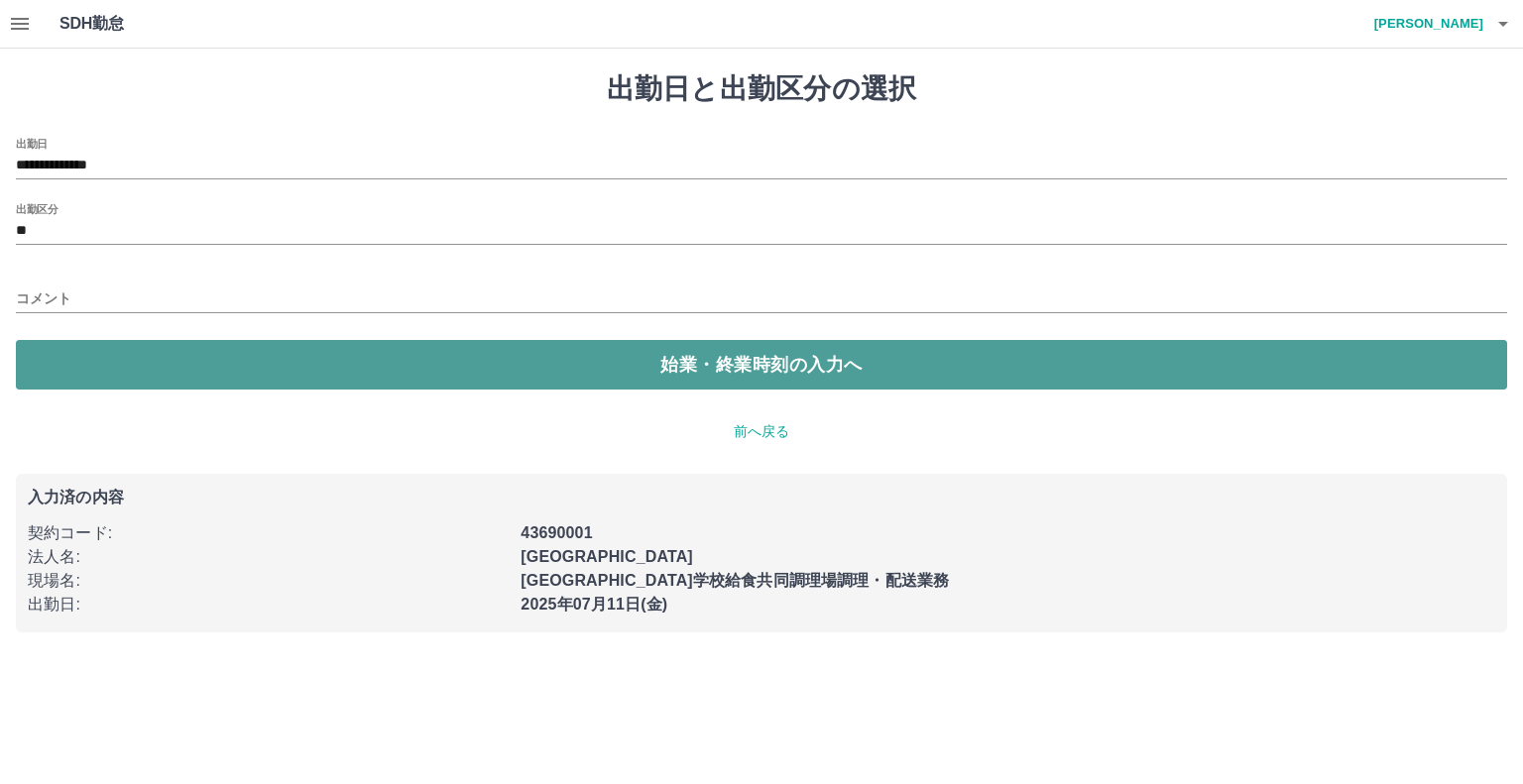 click on "始業・終業時刻の入力へ" at bounding box center [762, 365] 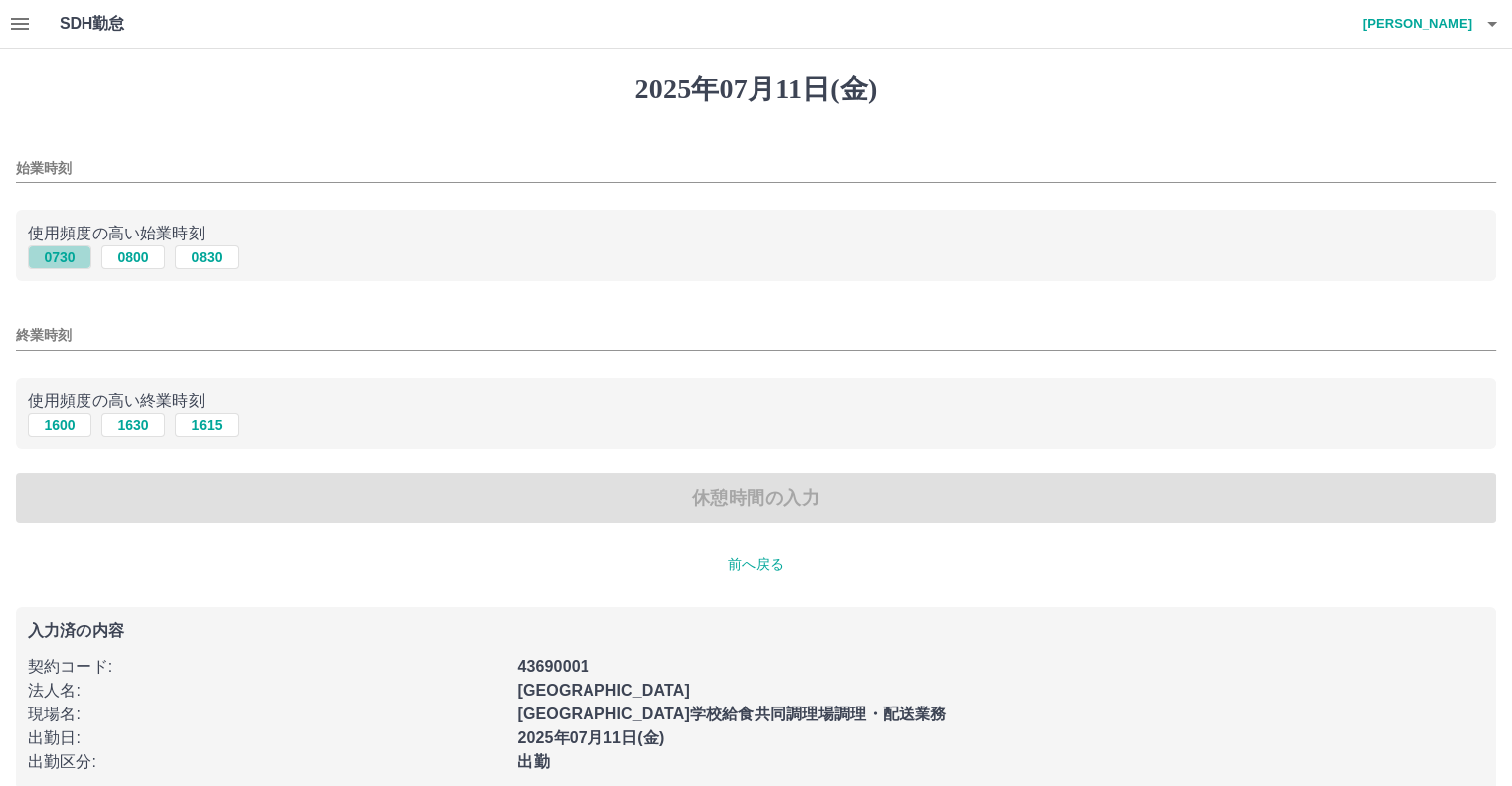 click on "0730" at bounding box center [60, 257] 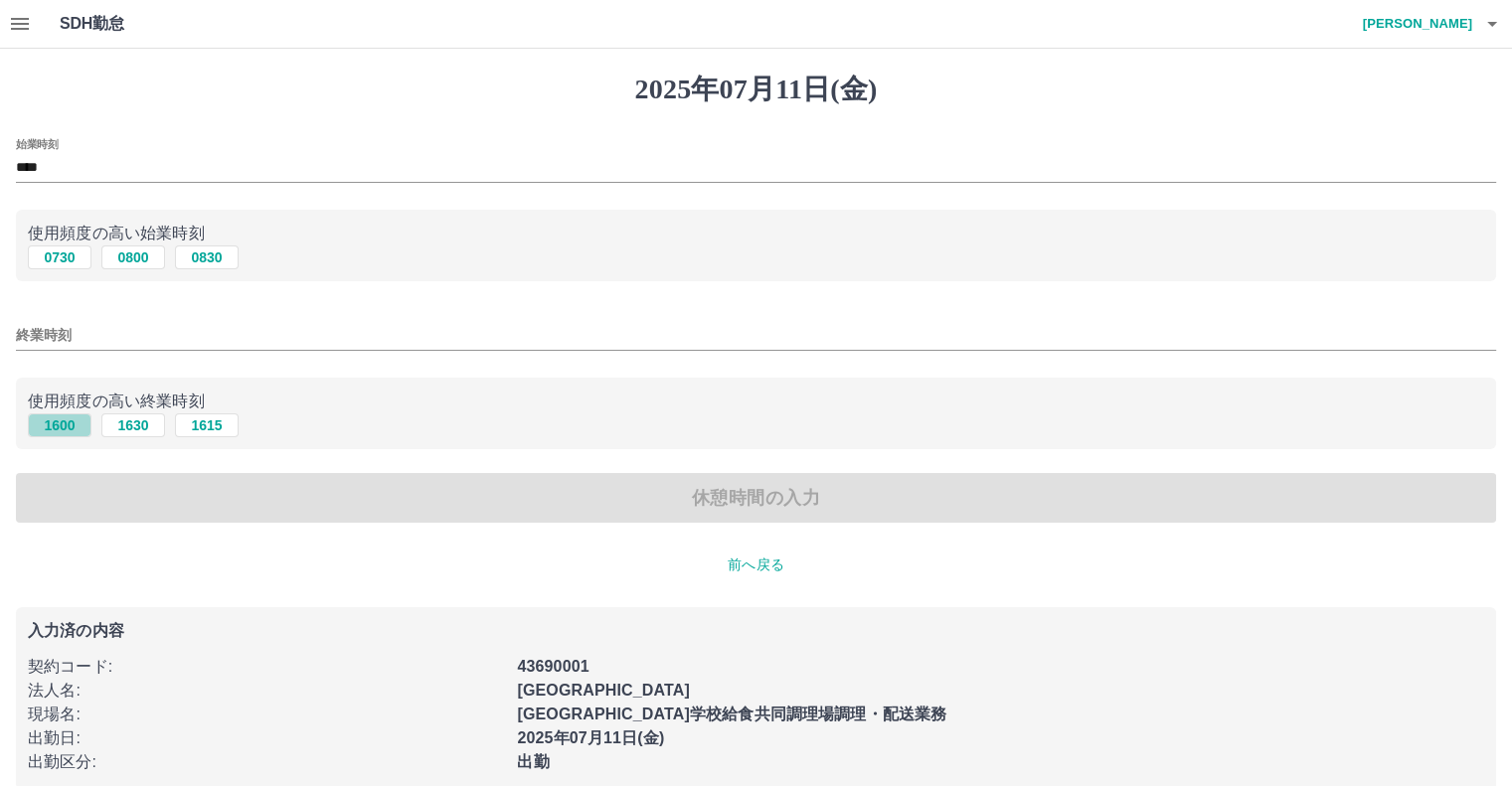 click on "1600" at bounding box center [60, 425] 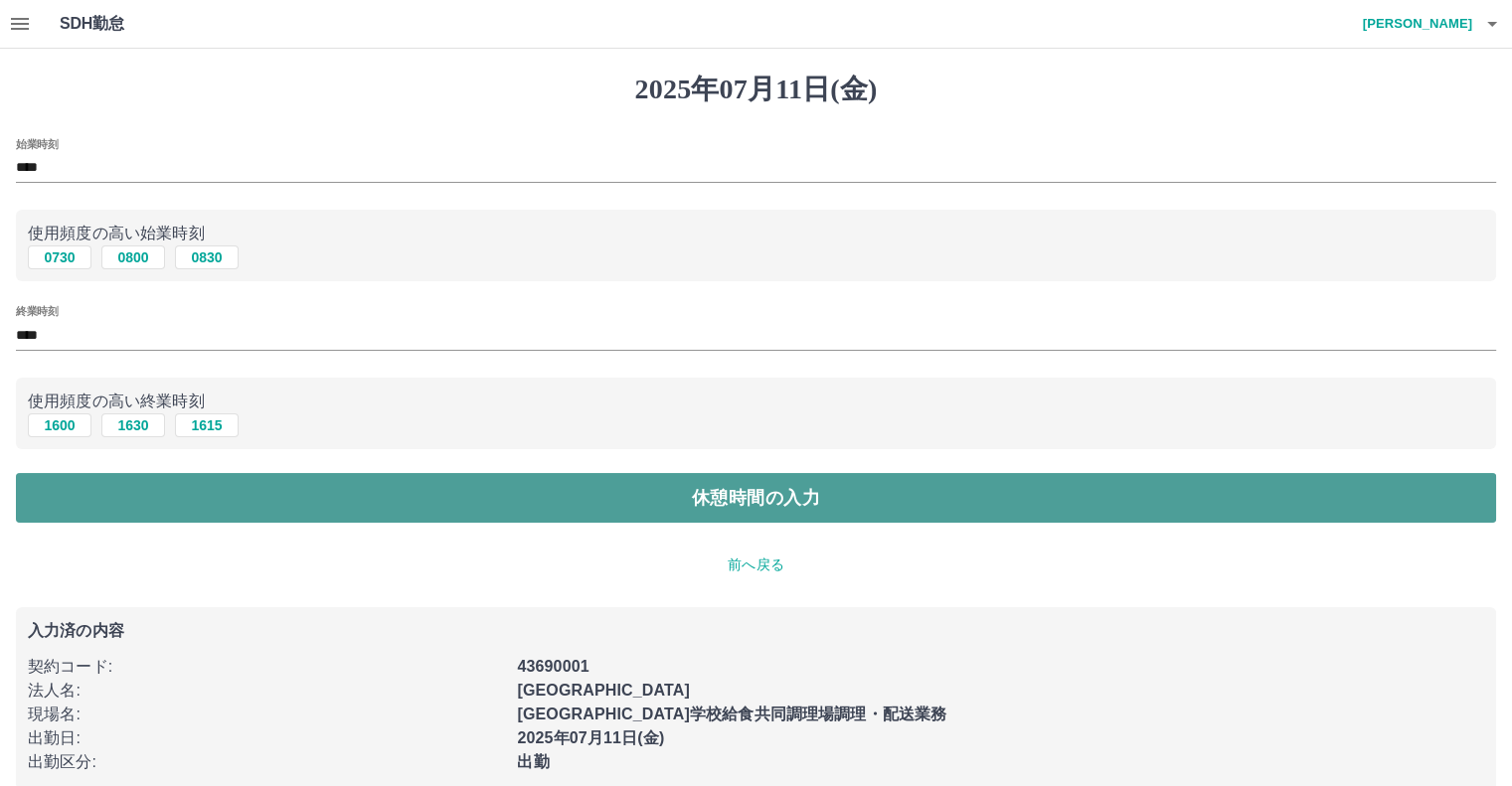 click on "休憩時間の入力" at bounding box center (756, 498) 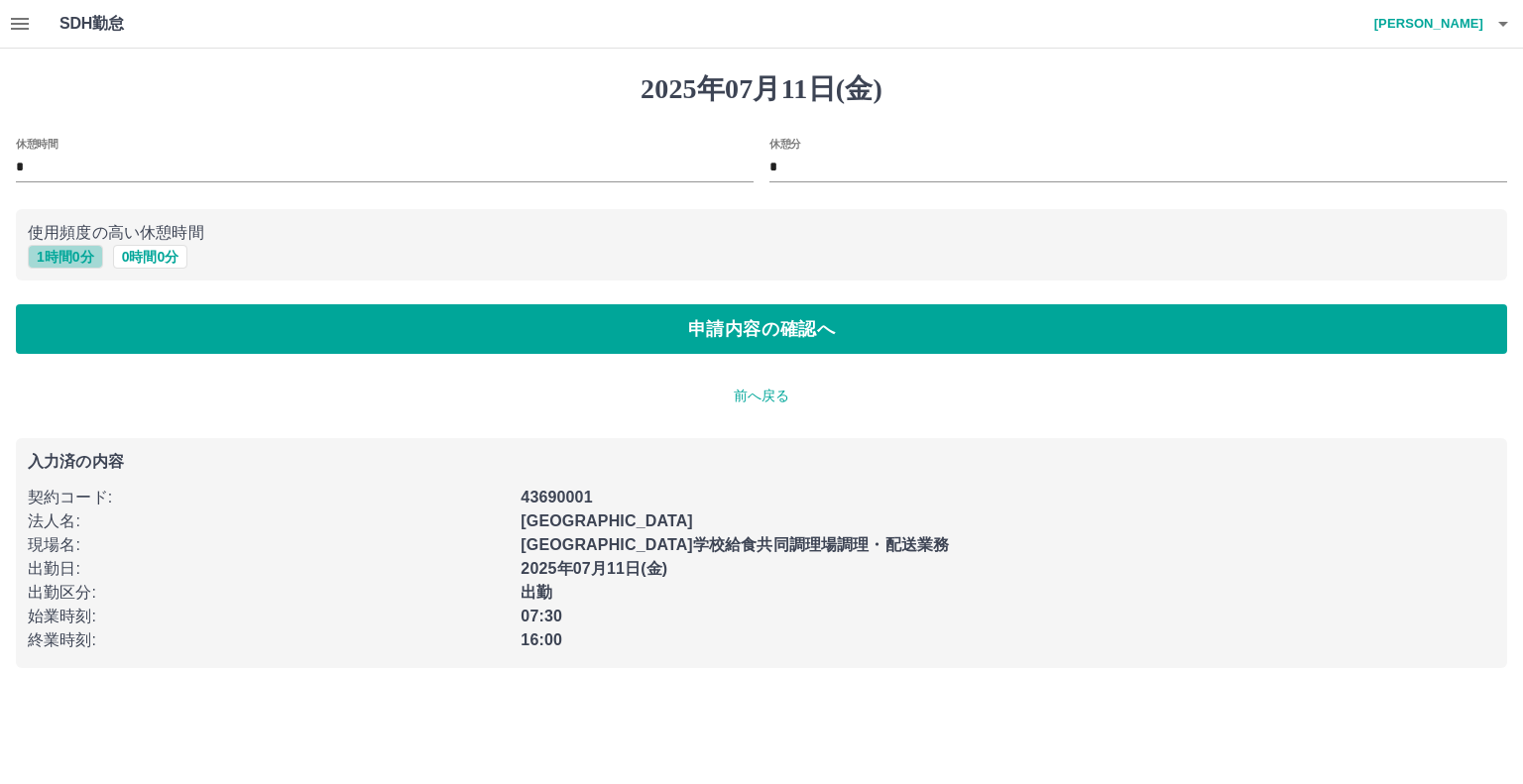 click on "1 時間 0 分" at bounding box center (65, 257) 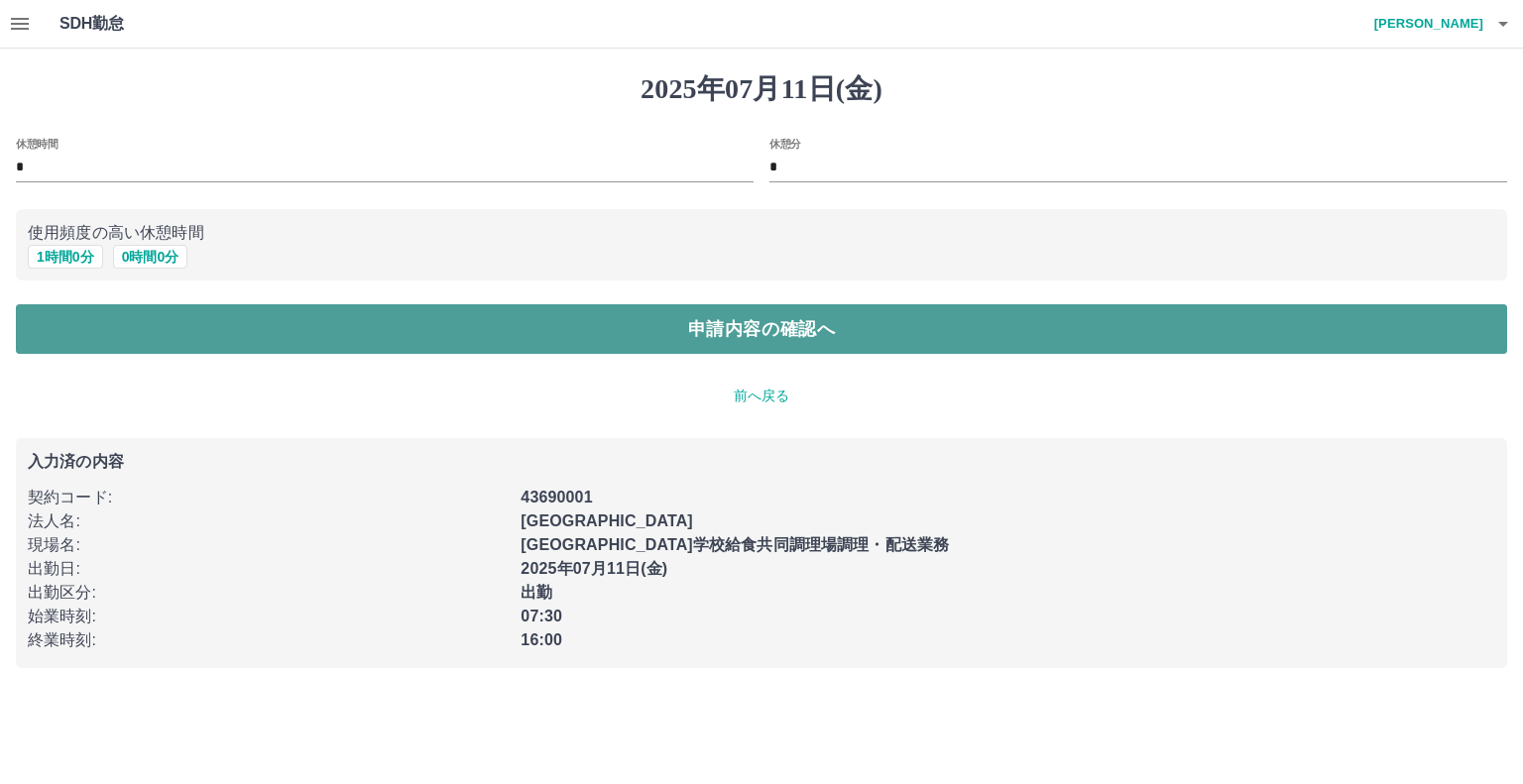 click on "申請内容の確認へ" at bounding box center (762, 329) 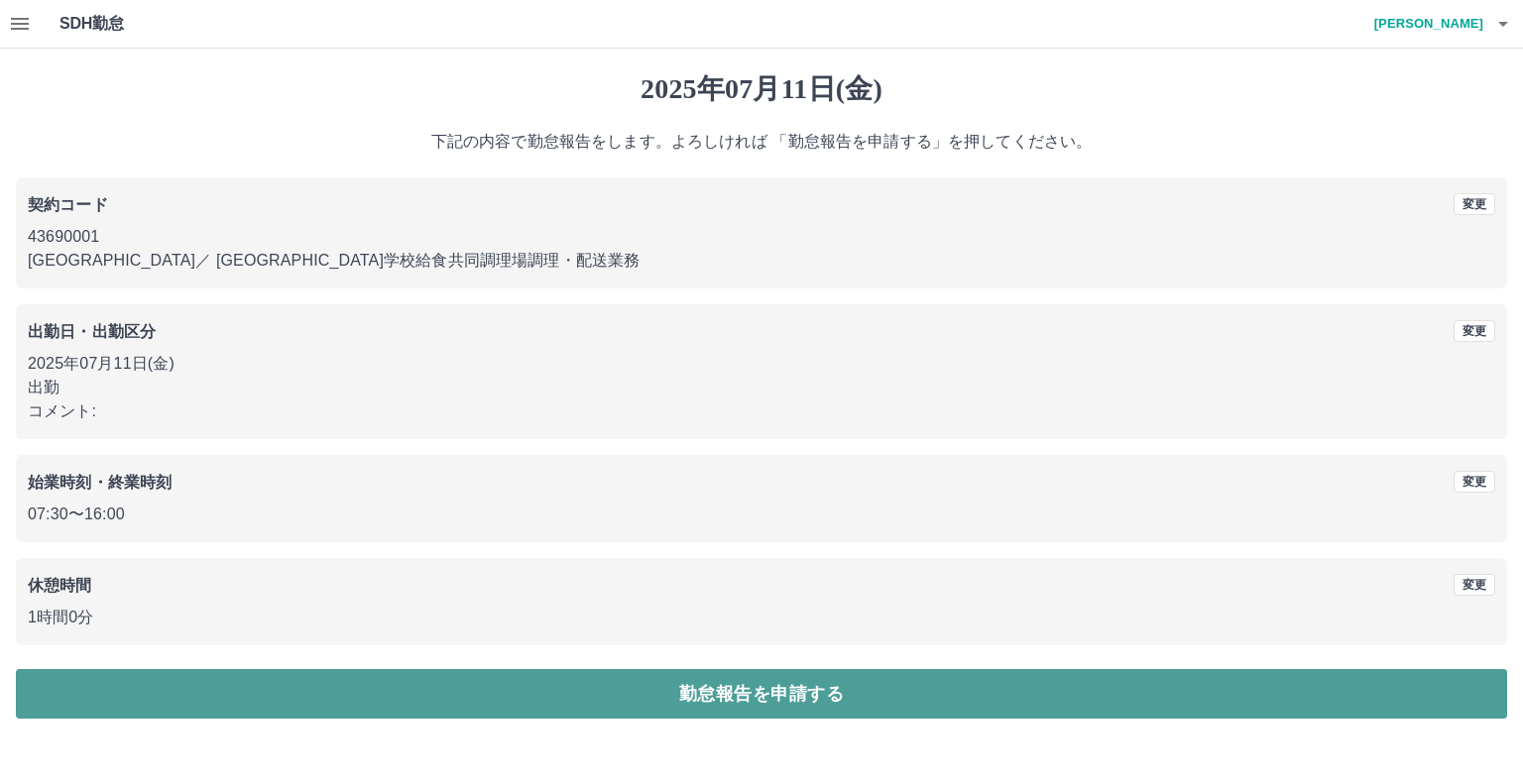 click on "勤怠報告を申請する" at bounding box center (762, 694) 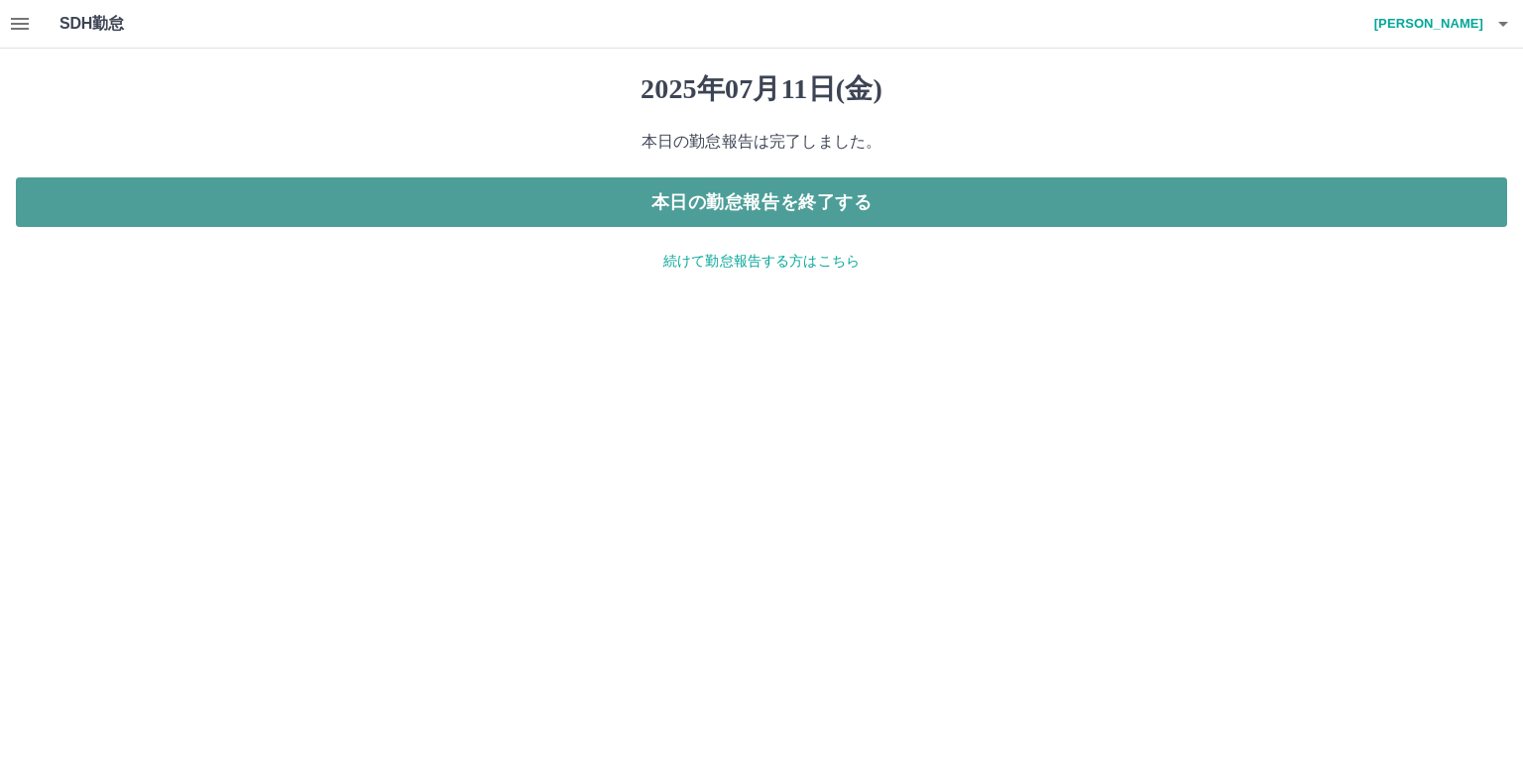 click on "本日の勤怠報告を終了する" at bounding box center (762, 202) 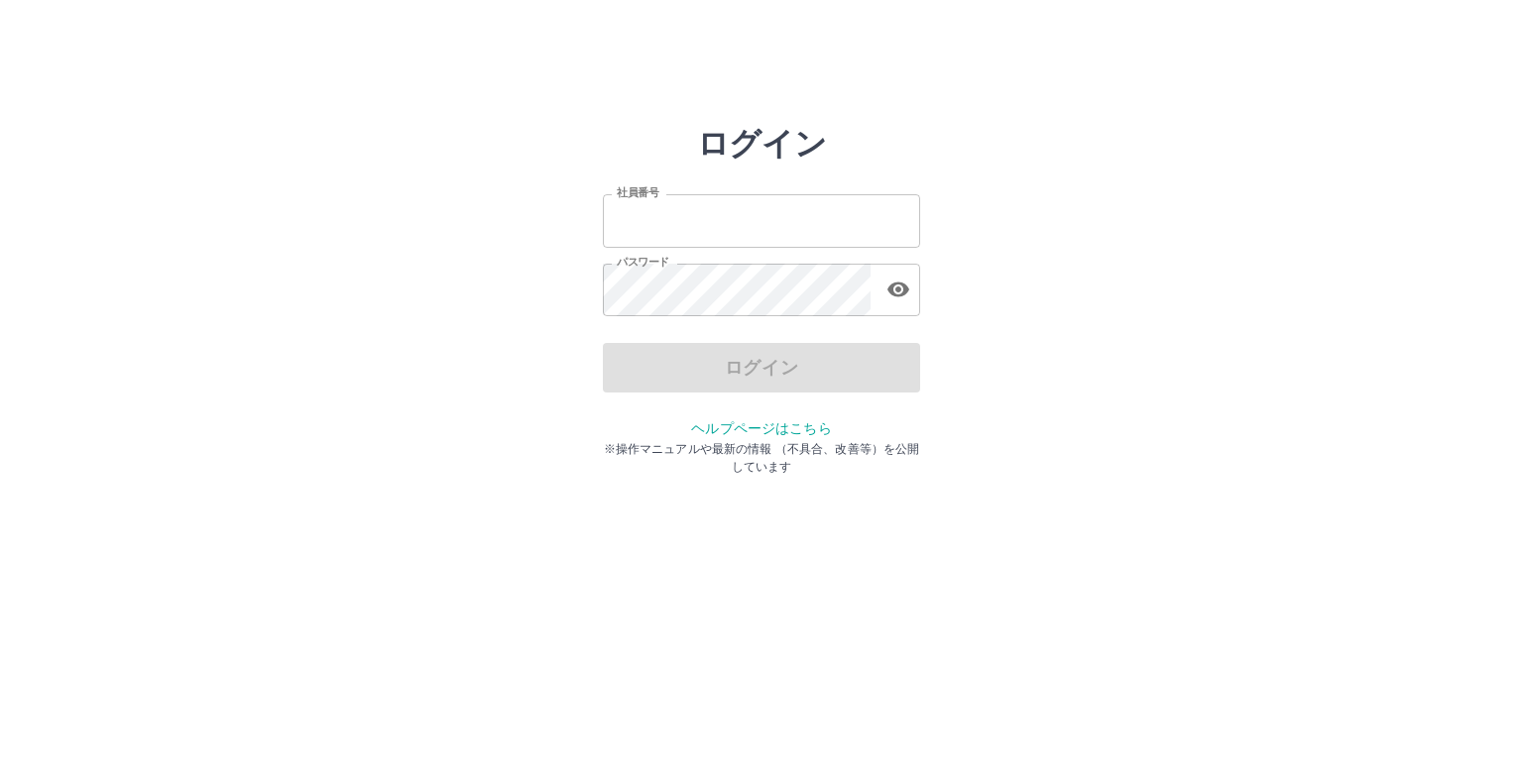 scroll, scrollTop: 0, scrollLeft: 0, axis: both 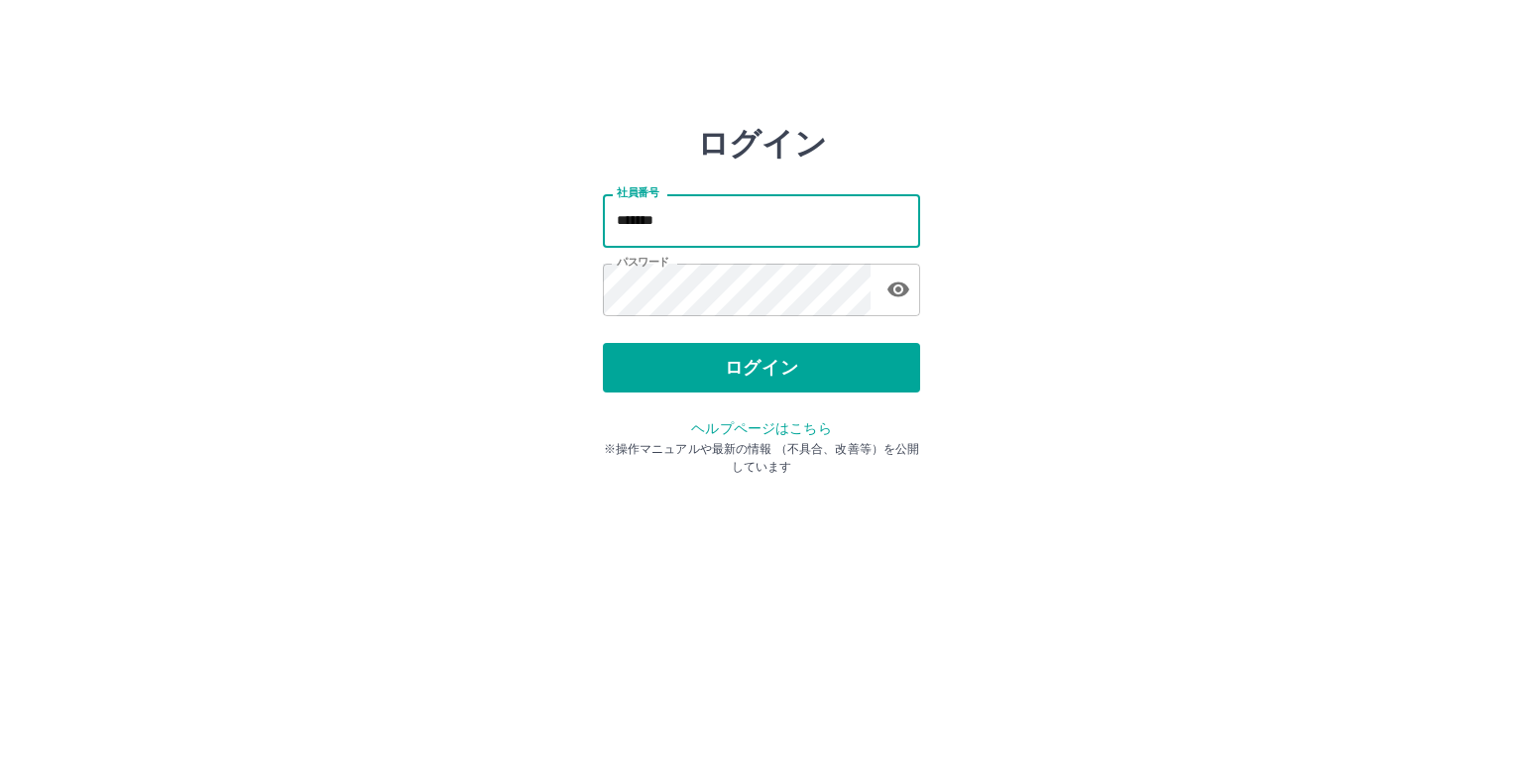 drag, startPoint x: 0, startPoint y: 0, endPoint x: 870, endPoint y: 207, distance: 894.28687 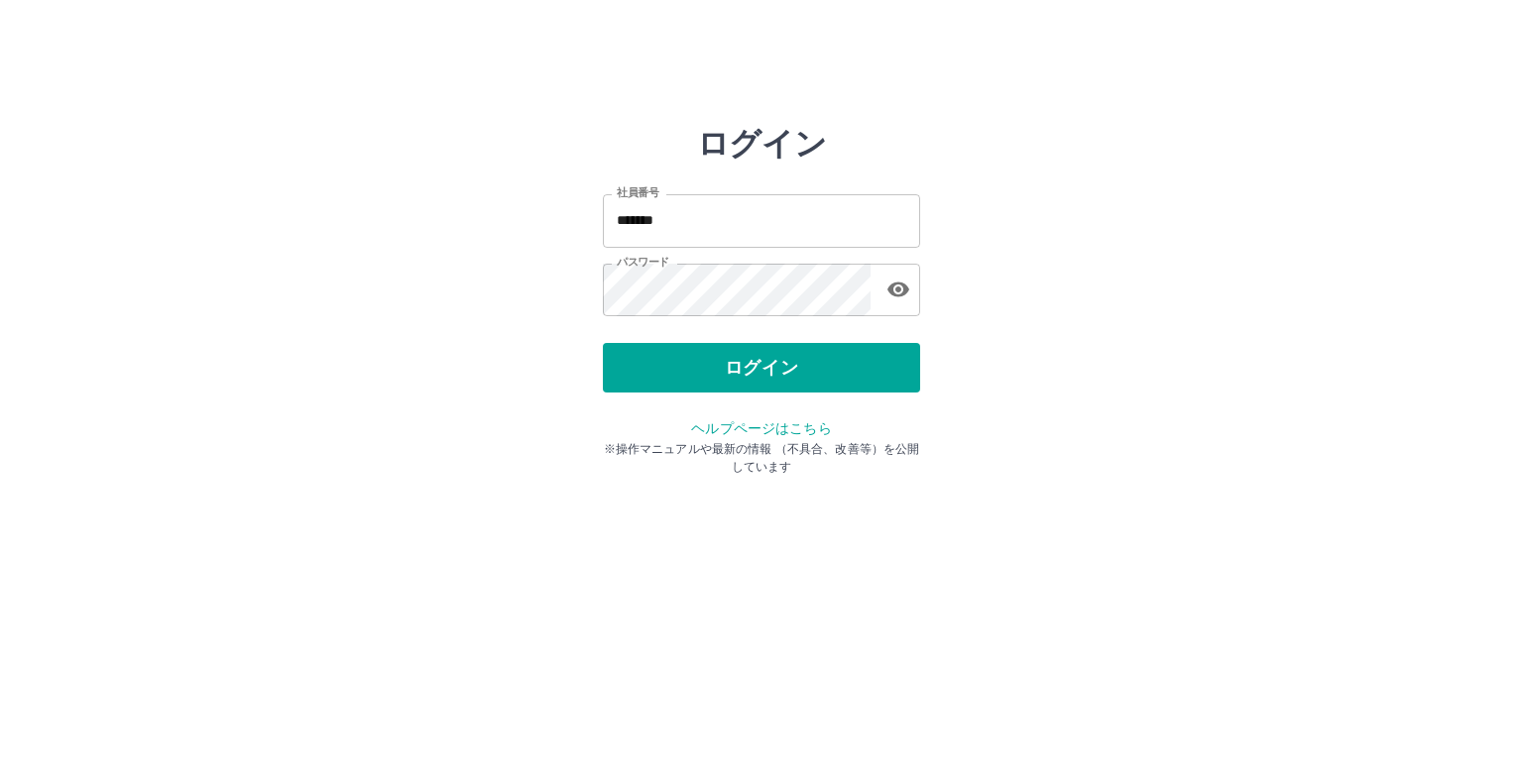 drag, startPoint x: 870, startPoint y: 207, endPoint x: 924, endPoint y: 115, distance: 106.67708 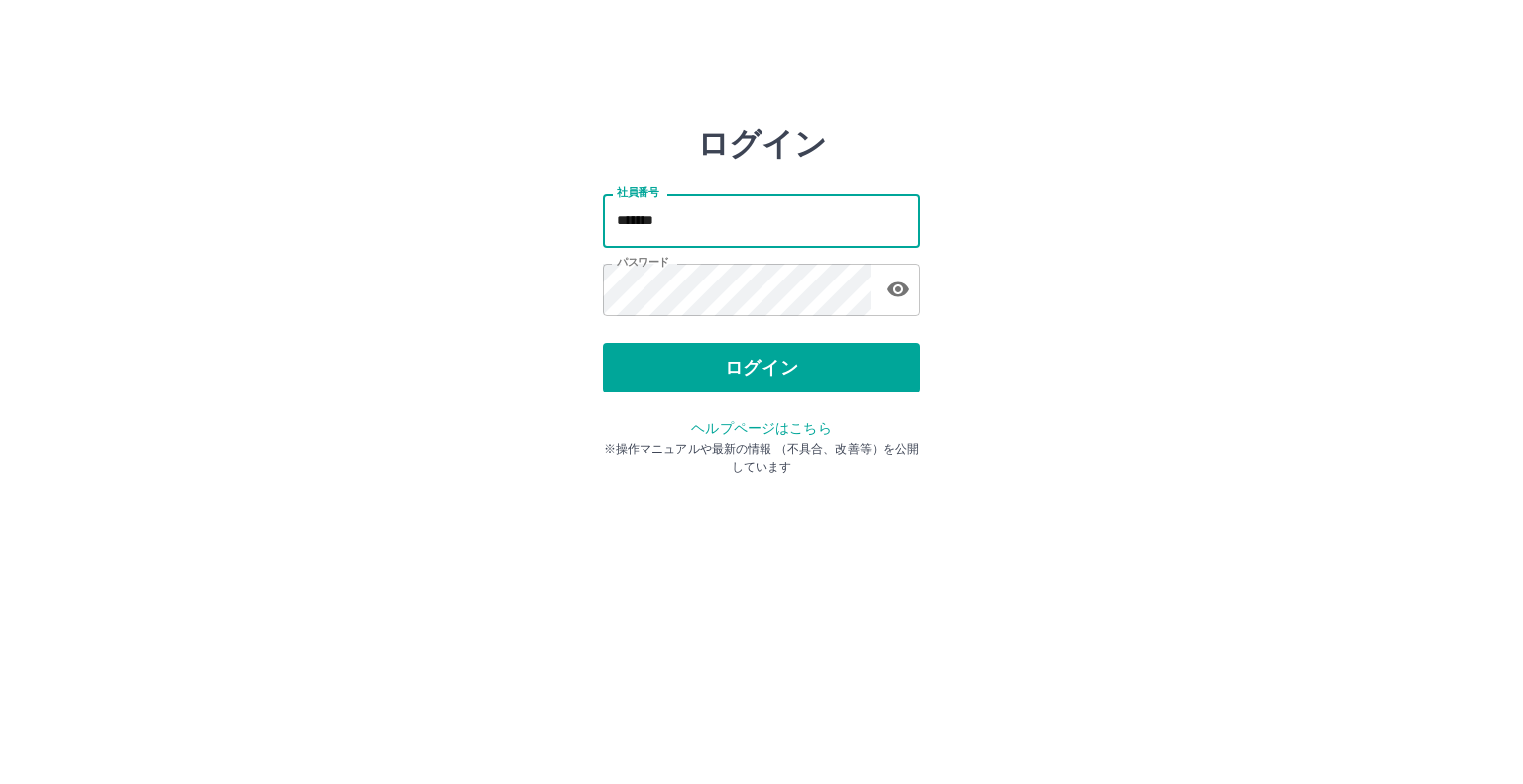 click on "*******" at bounding box center [762, 220] 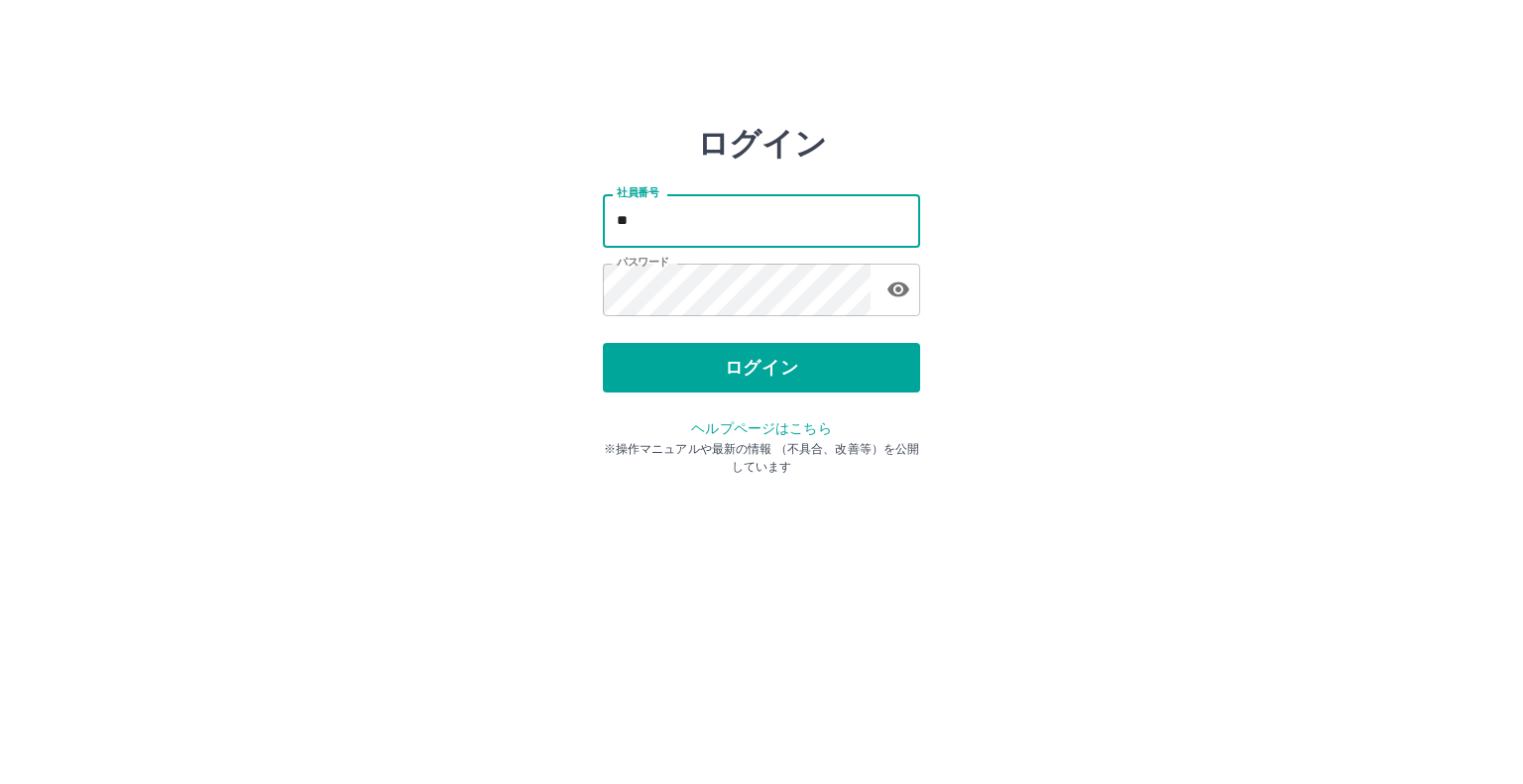 type on "*" 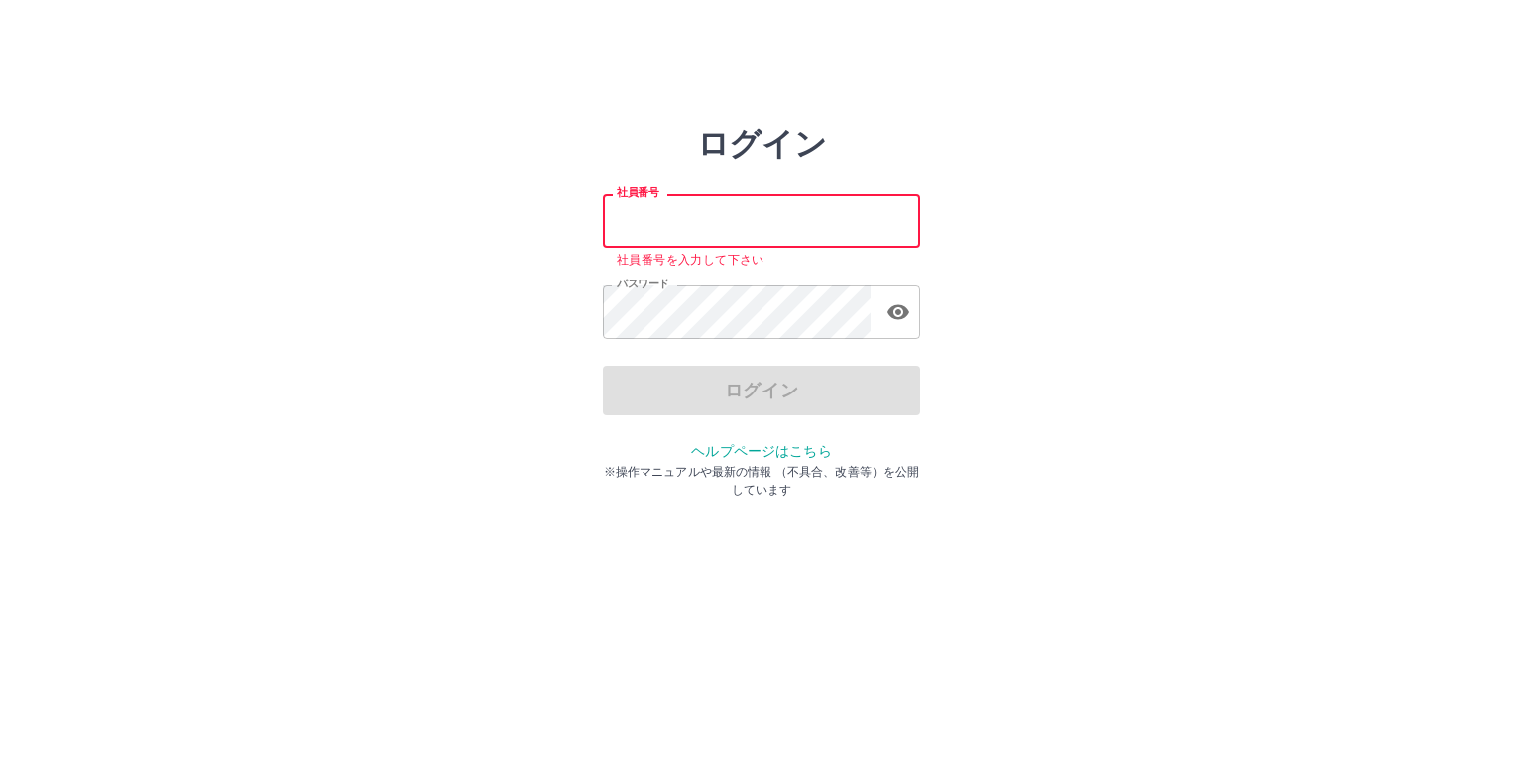 type 